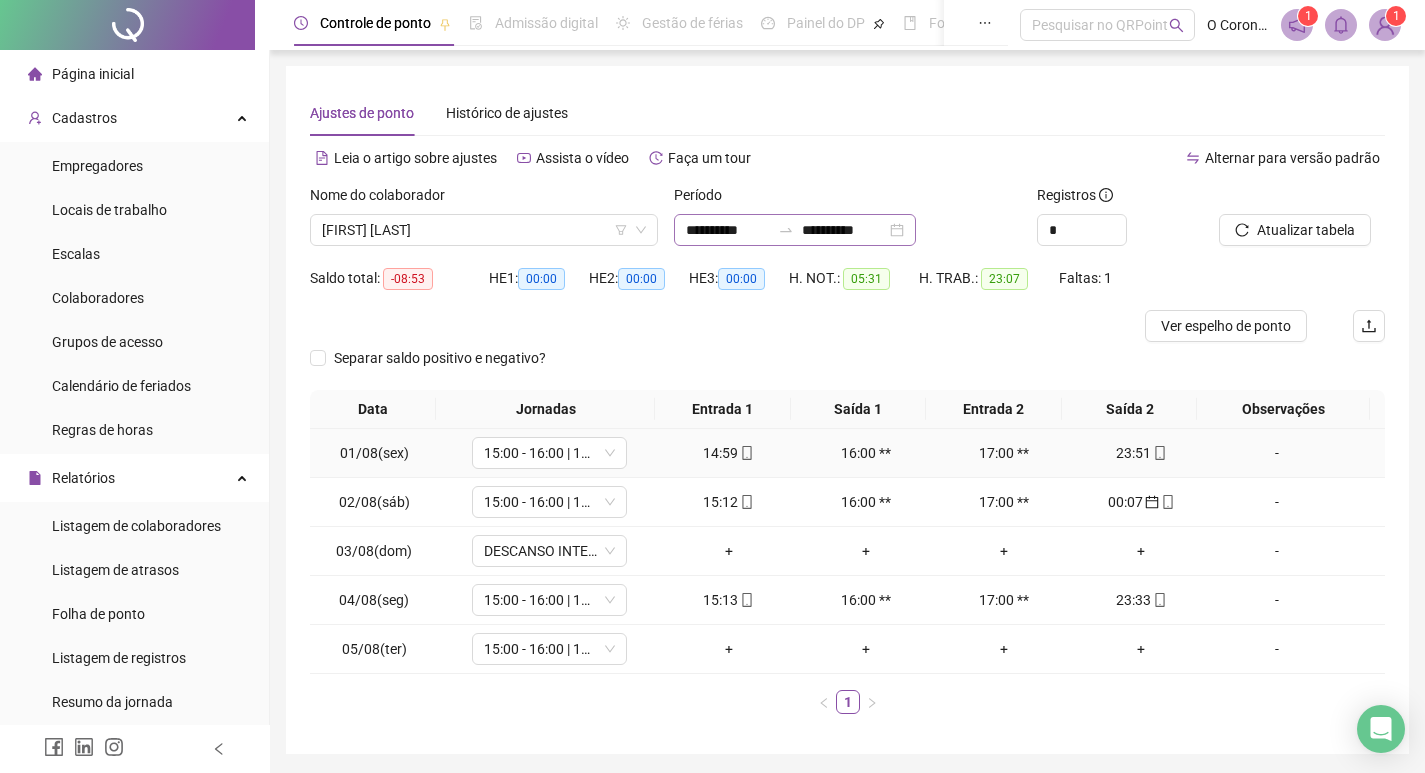 scroll, scrollTop: 0, scrollLeft: 0, axis: both 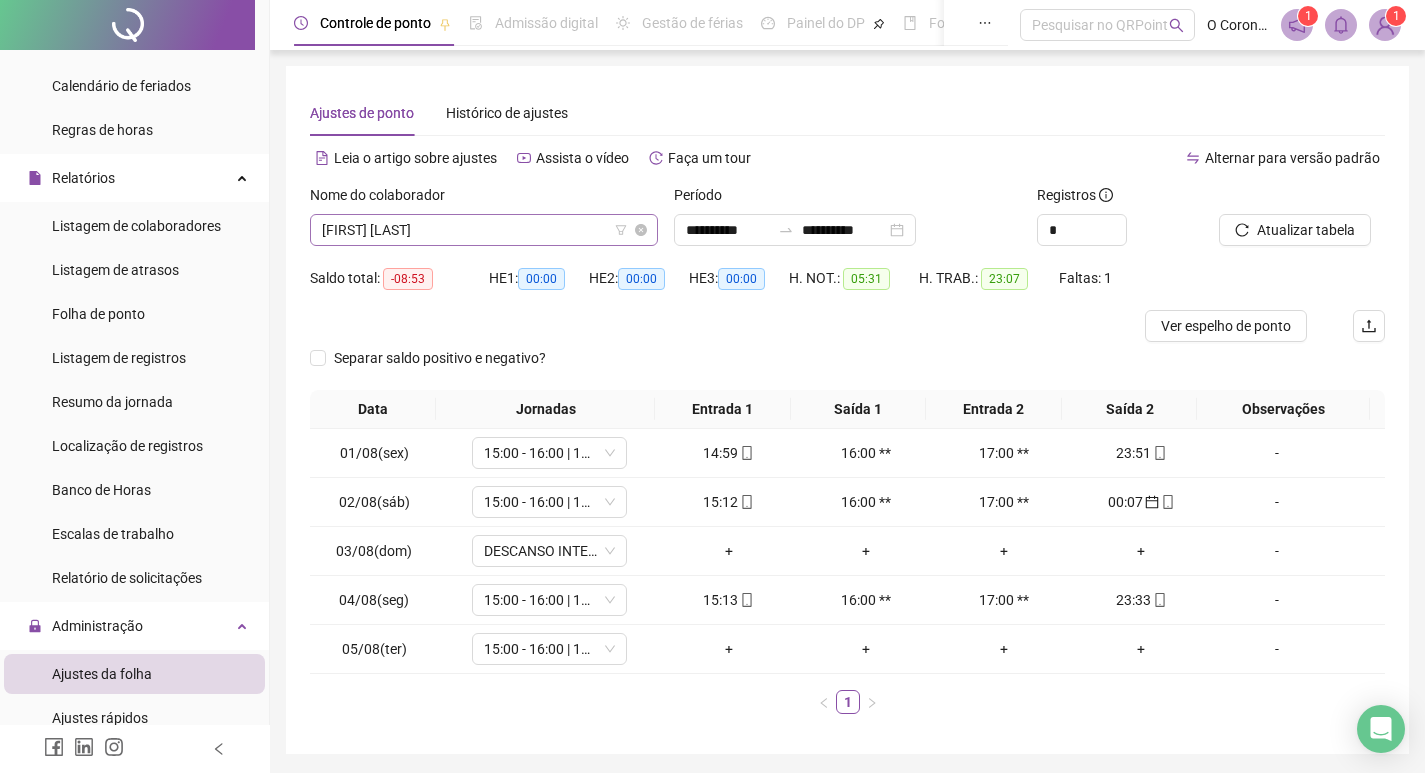 click on "[FIRST] [LAST]" at bounding box center (484, 230) 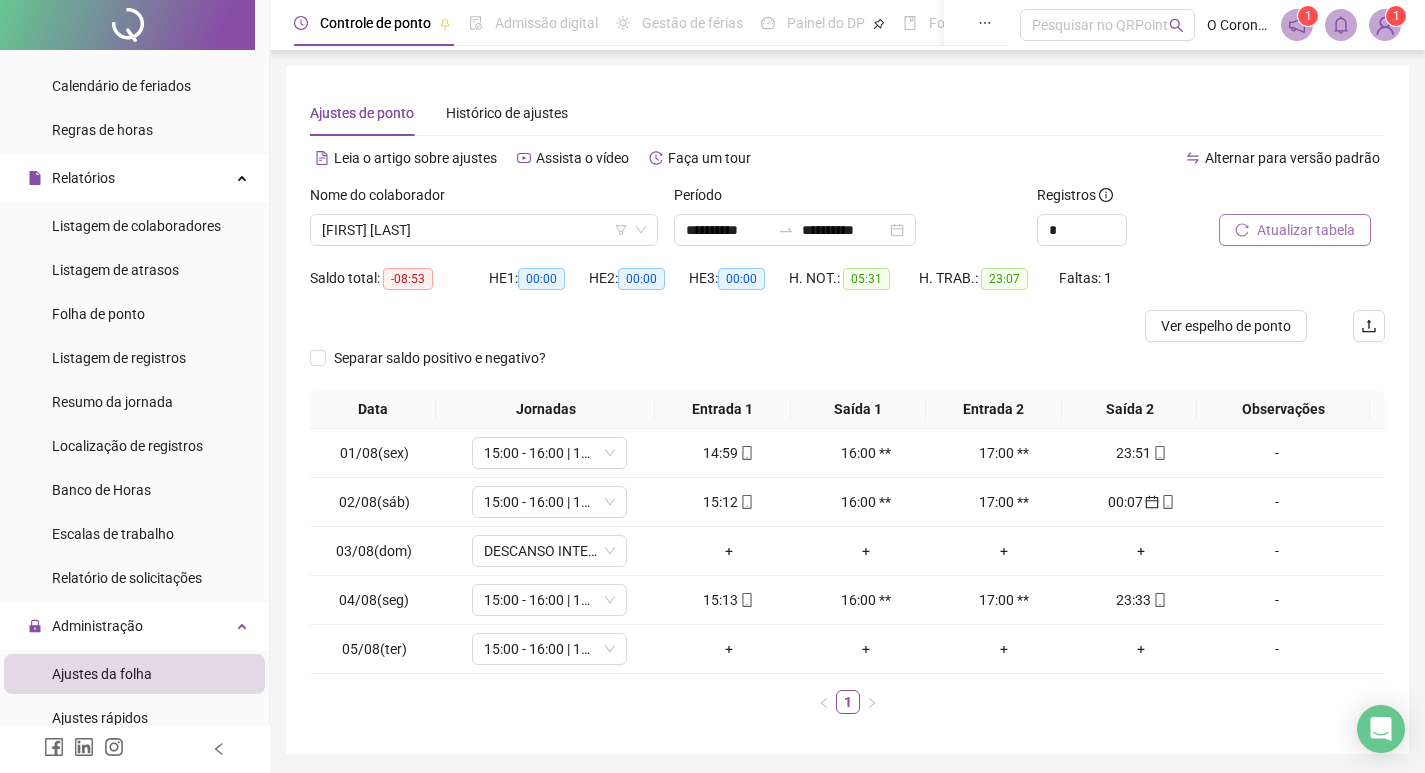 click on "Atualizar tabela" at bounding box center (1306, 230) 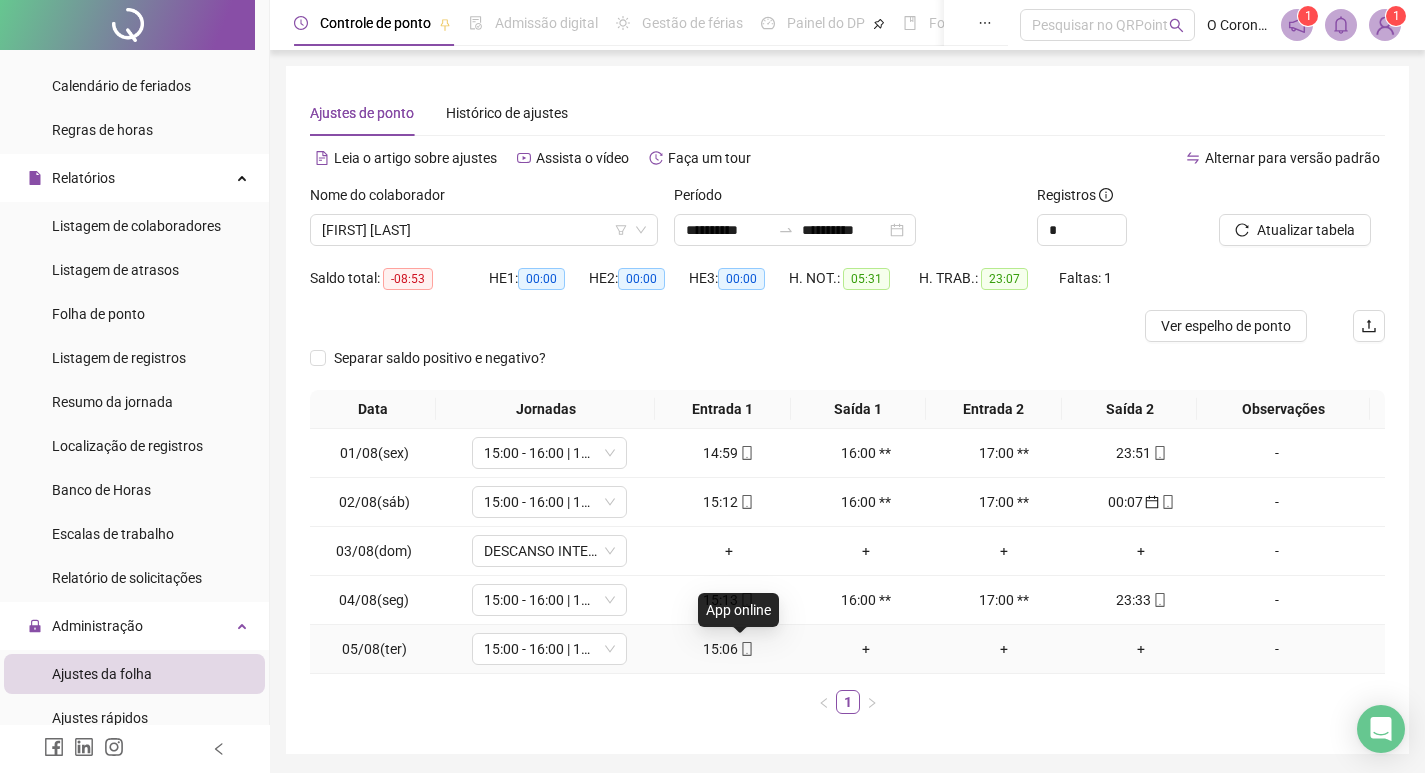 click 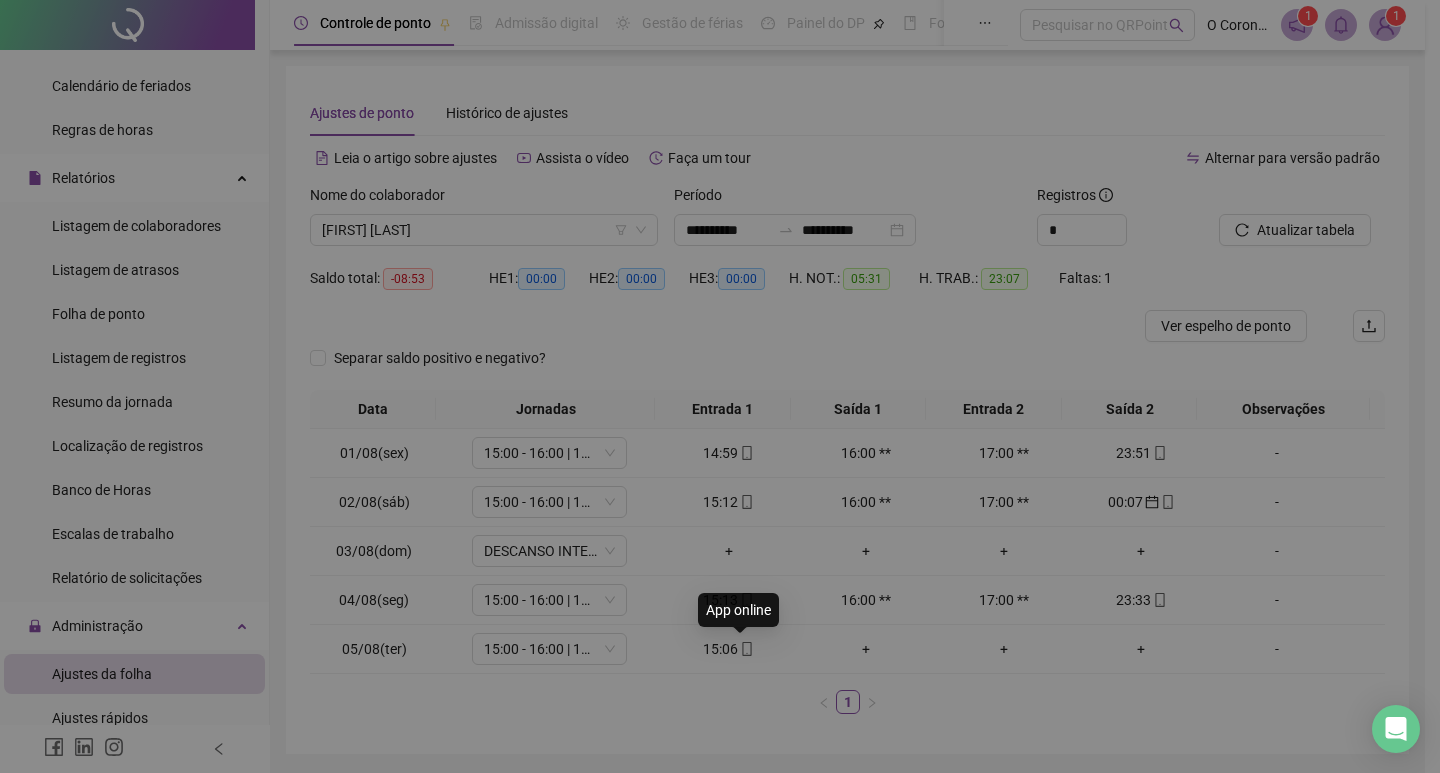 type on "**********" 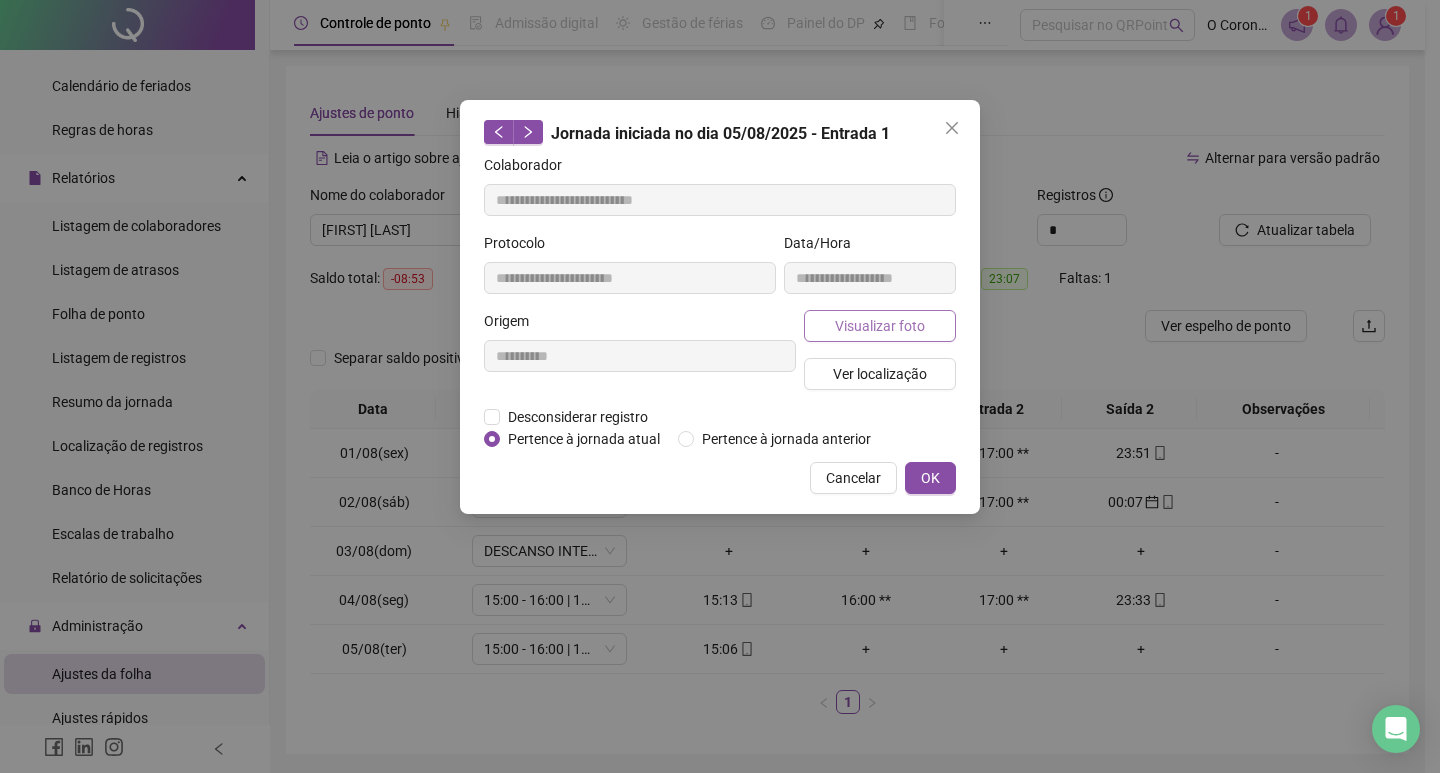 click on "Visualizar foto" at bounding box center (880, 326) 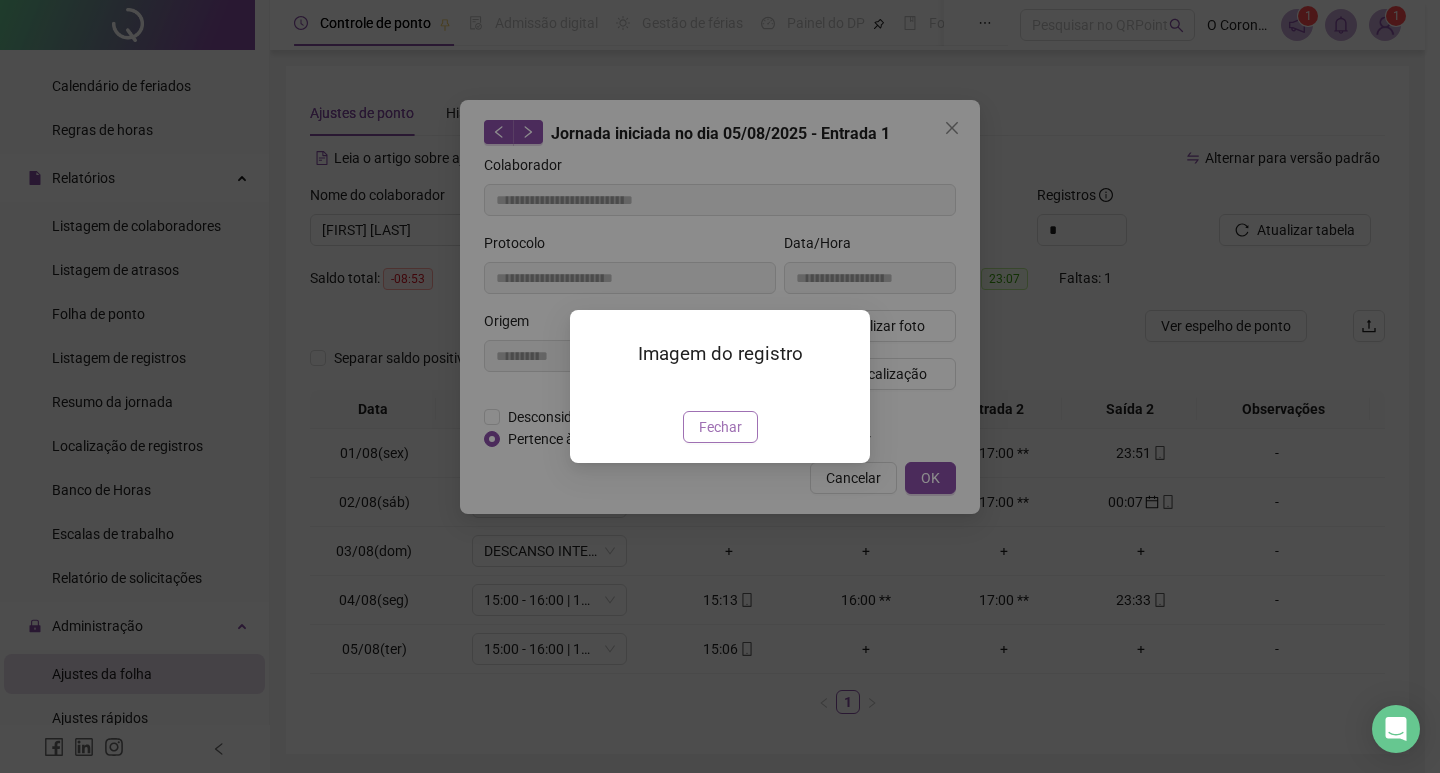 click on "Fechar" at bounding box center [720, 427] 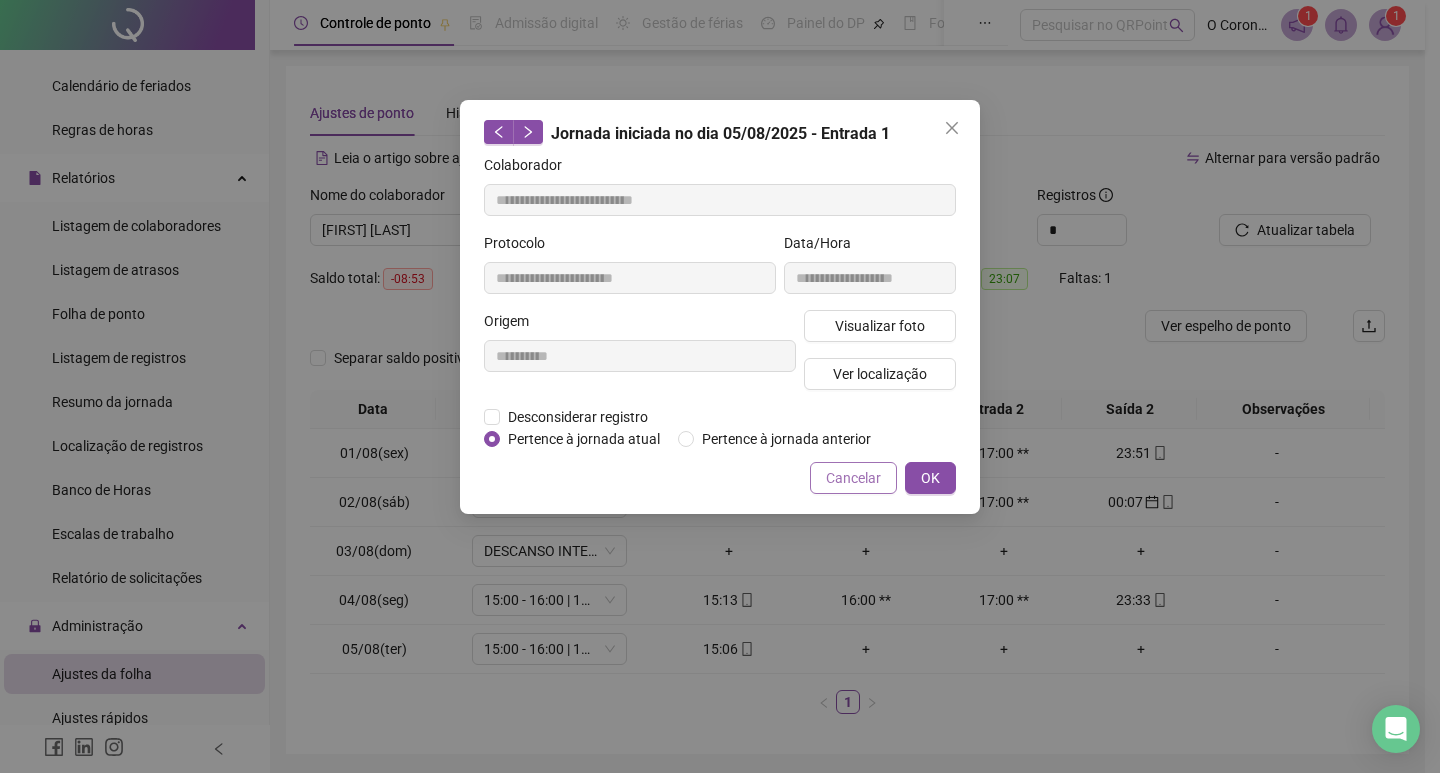 click on "Cancelar" at bounding box center (853, 478) 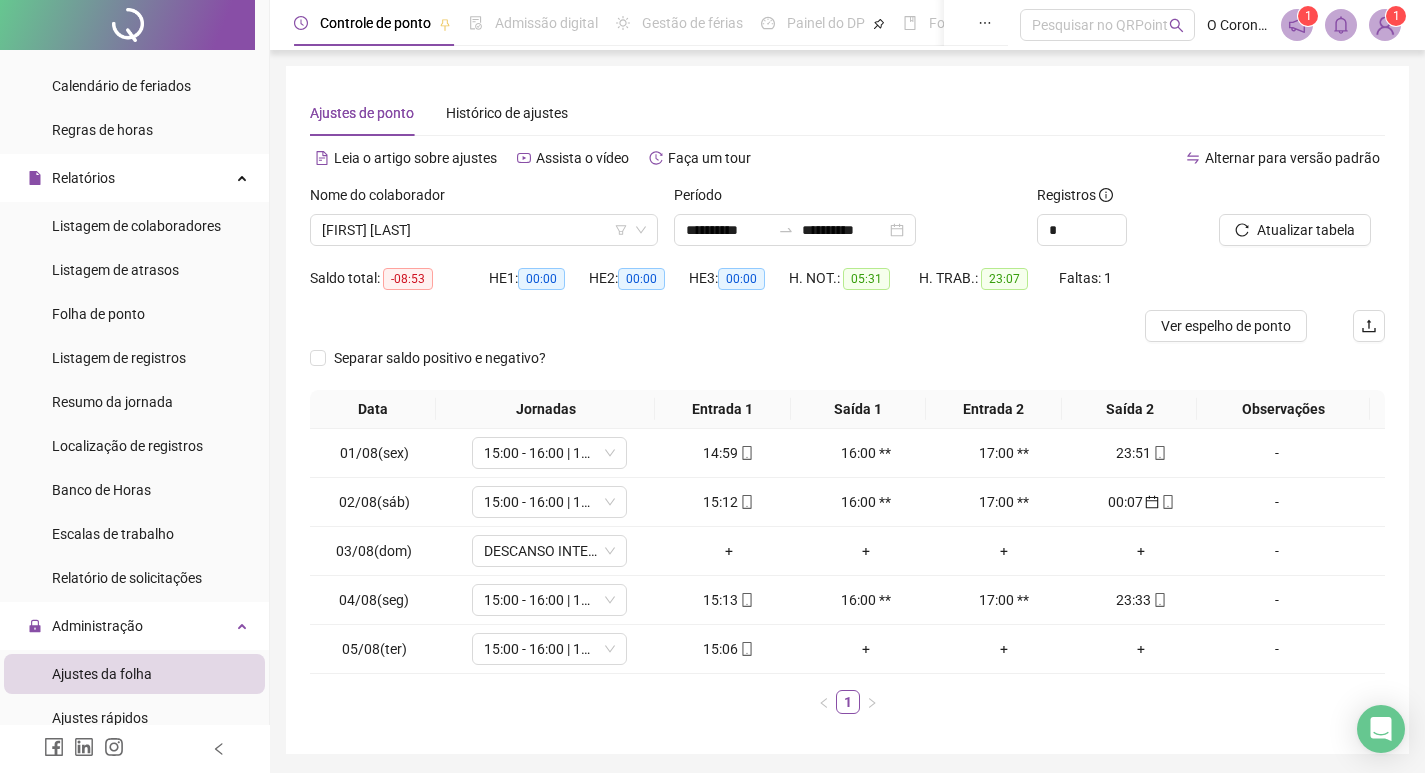 click on "Nome do colaborador" at bounding box center [484, 199] 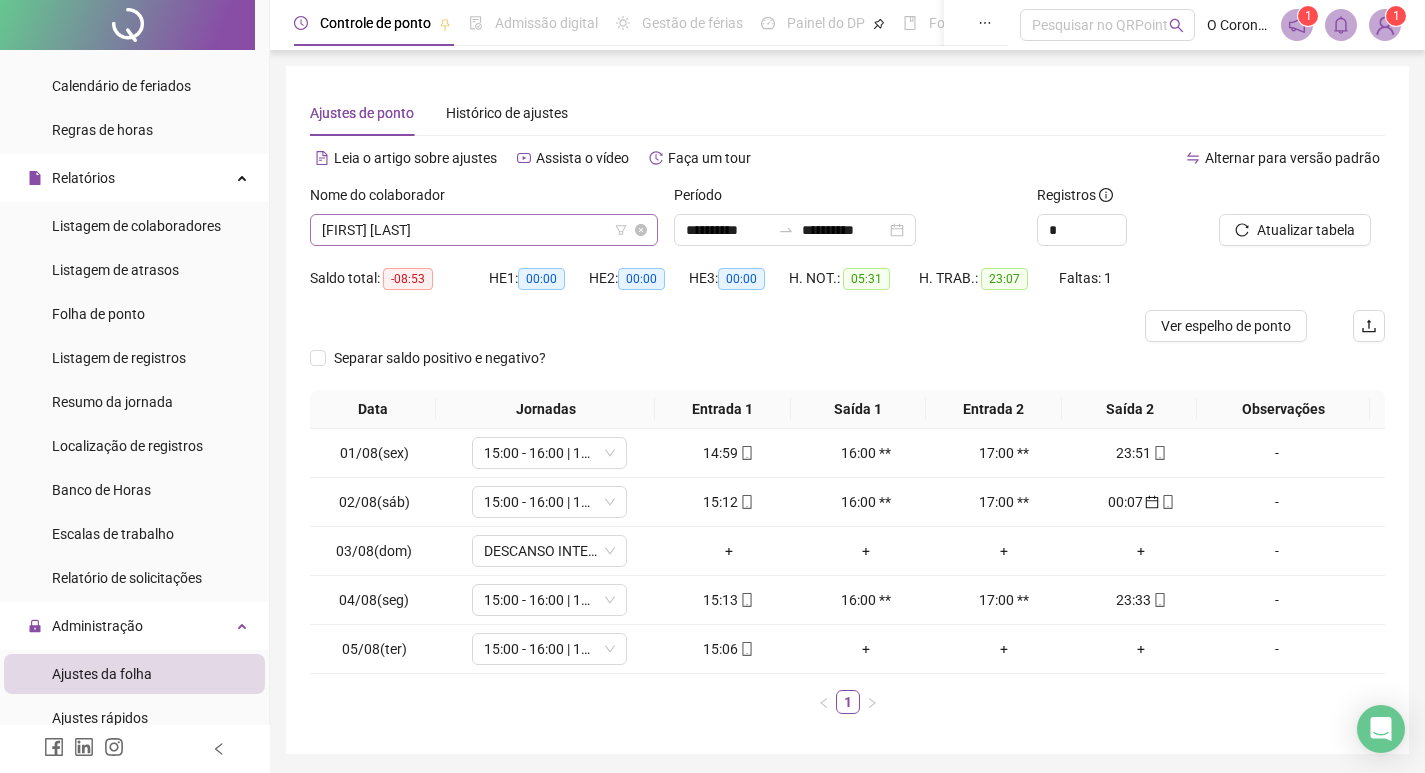 click on "[FIRST] [LAST]" at bounding box center (484, 230) 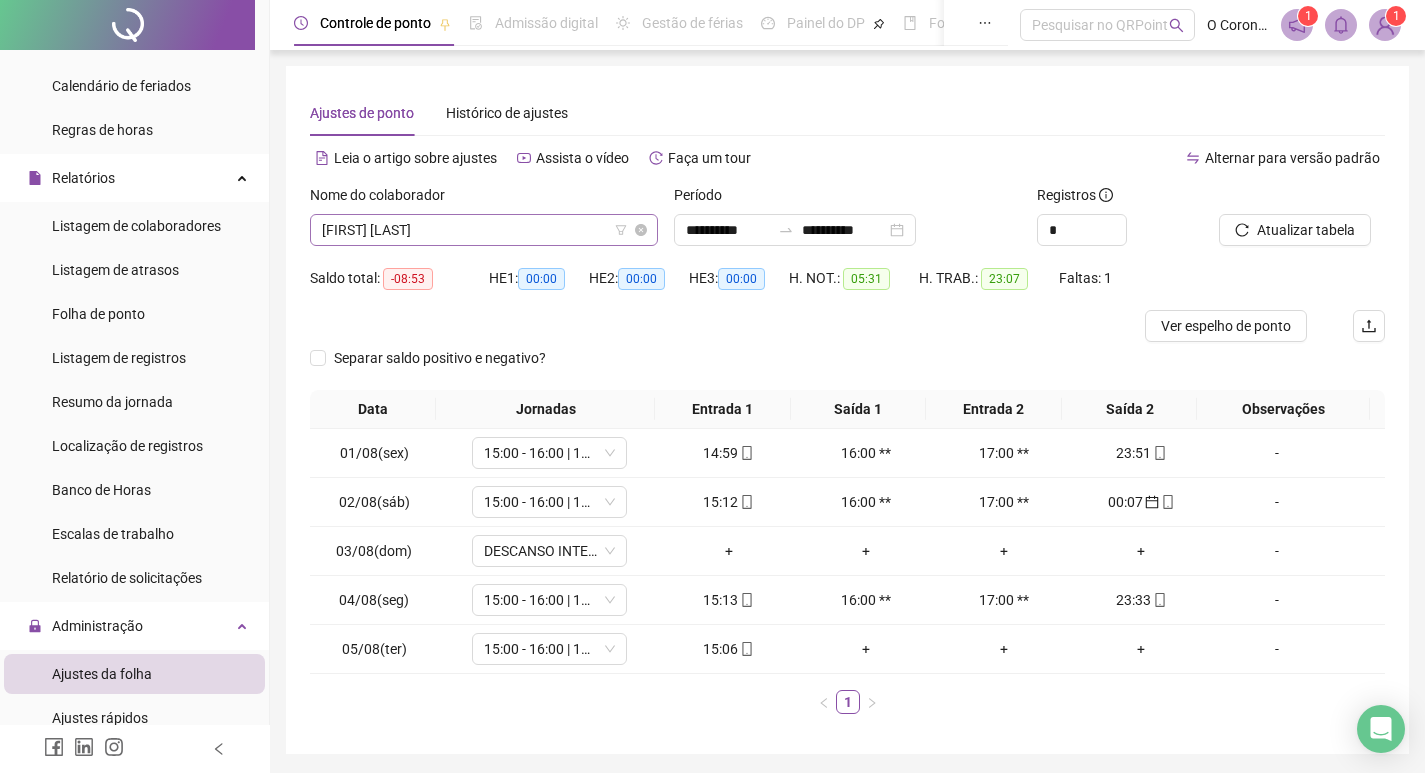 click on "[FIRST] [LAST]" at bounding box center (484, 230) 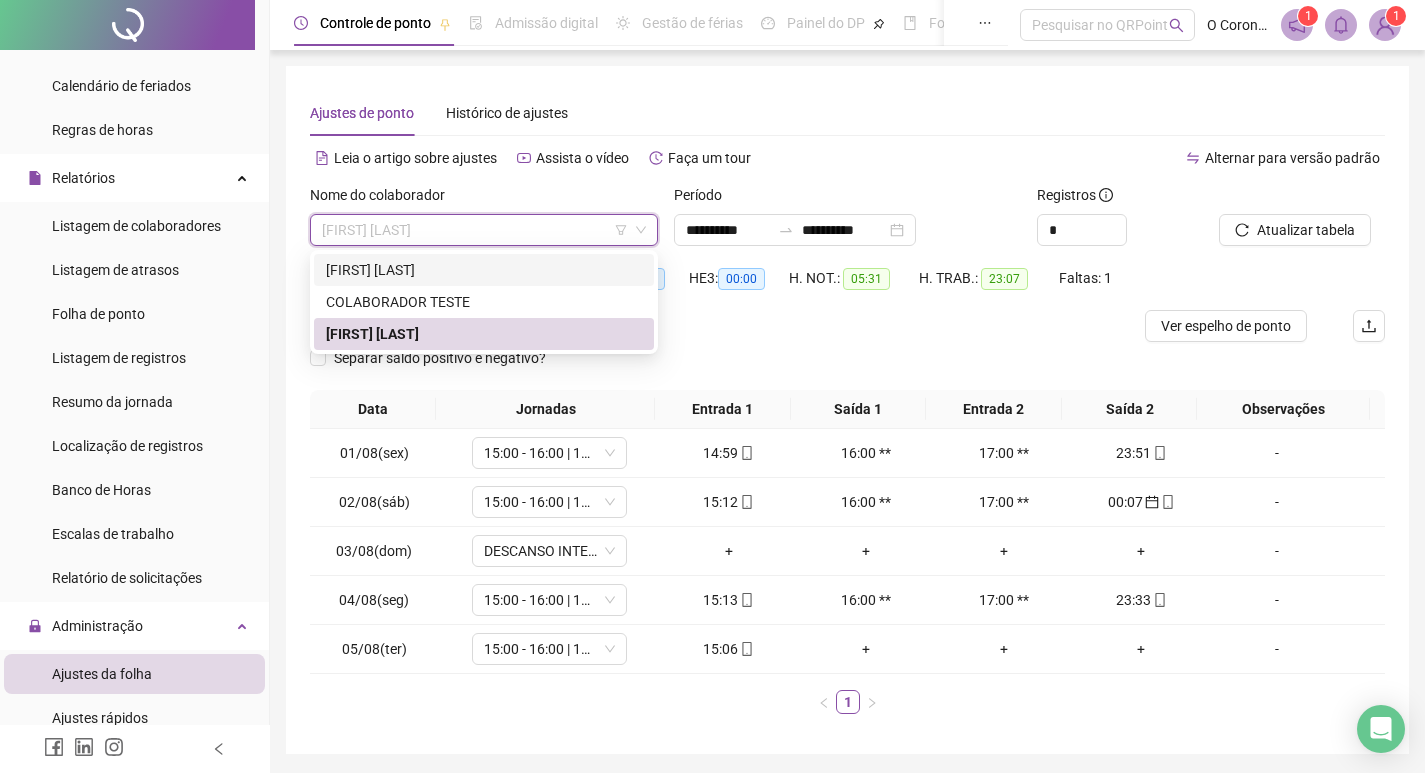 click on "[FIRST] [LAST]" at bounding box center [484, 270] 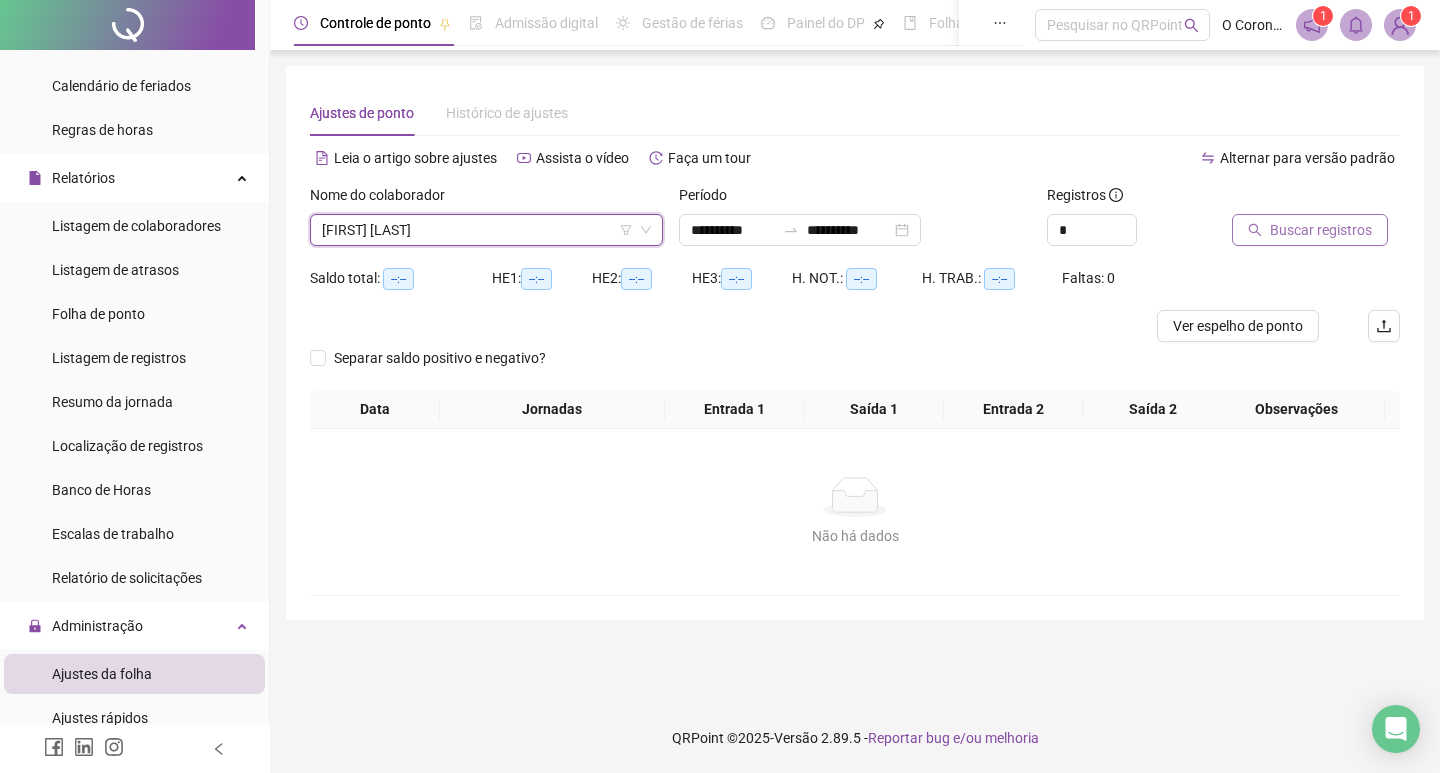 click on "Buscar registros" at bounding box center (1321, 230) 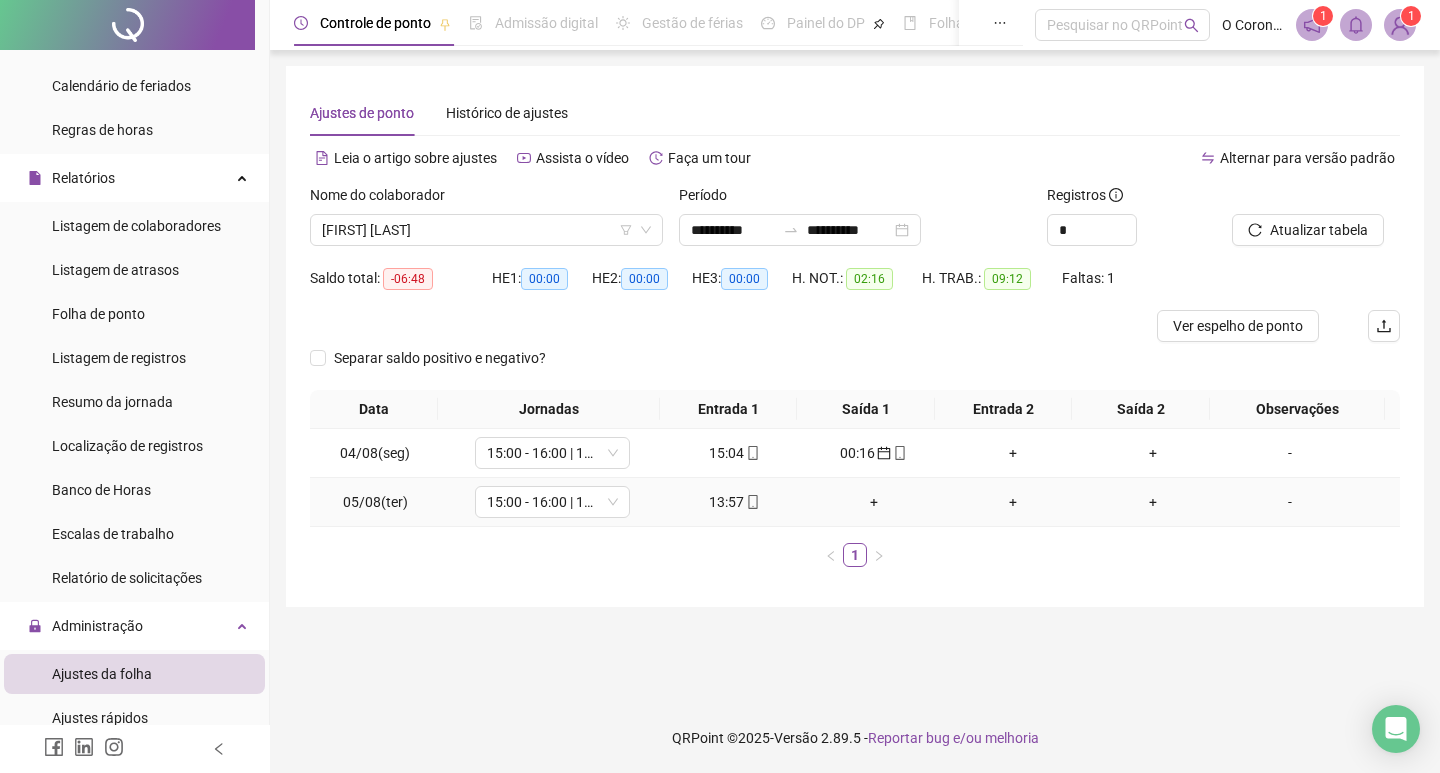 click on "13:57" at bounding box center [735, 502] 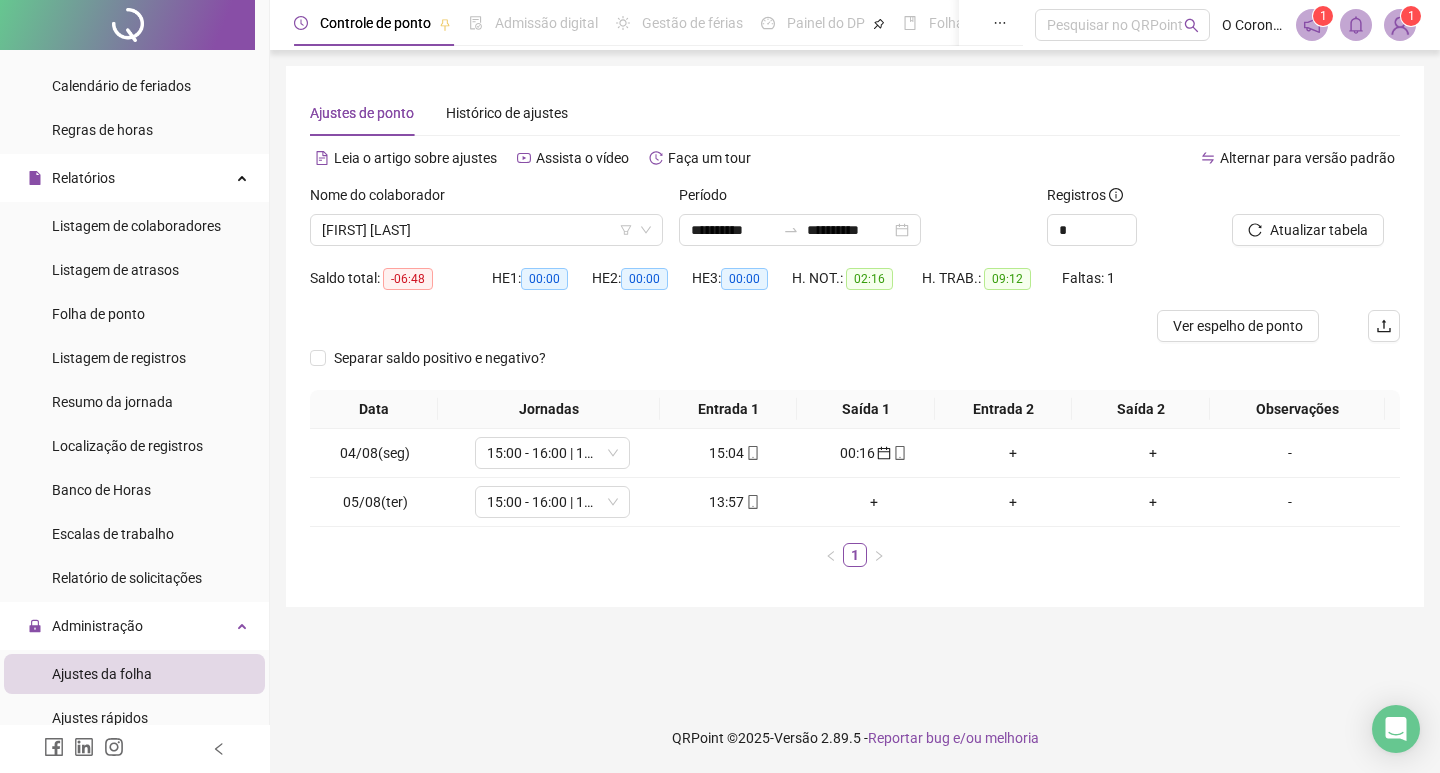 type on "**********" 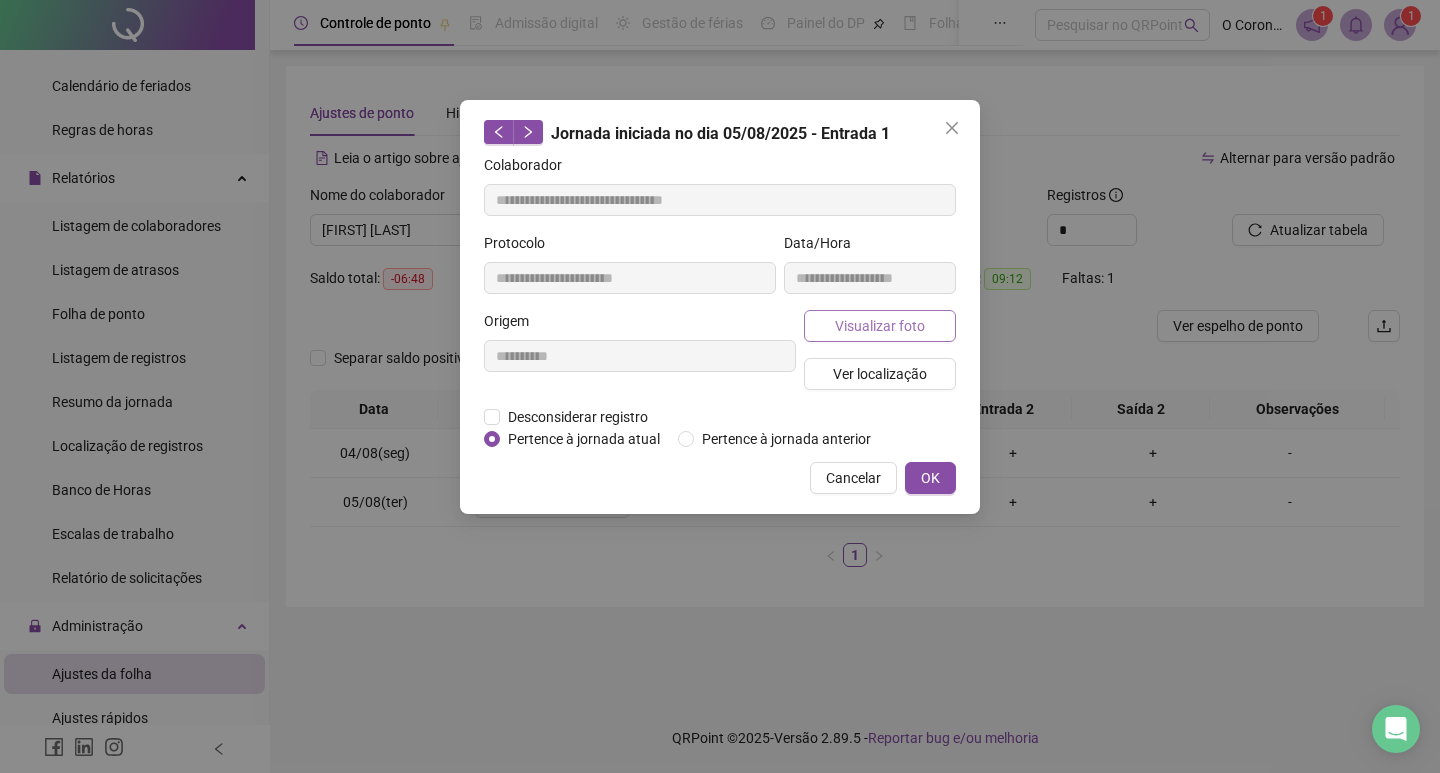 click on "Visualizar foto" at bounding box center [880, 326] 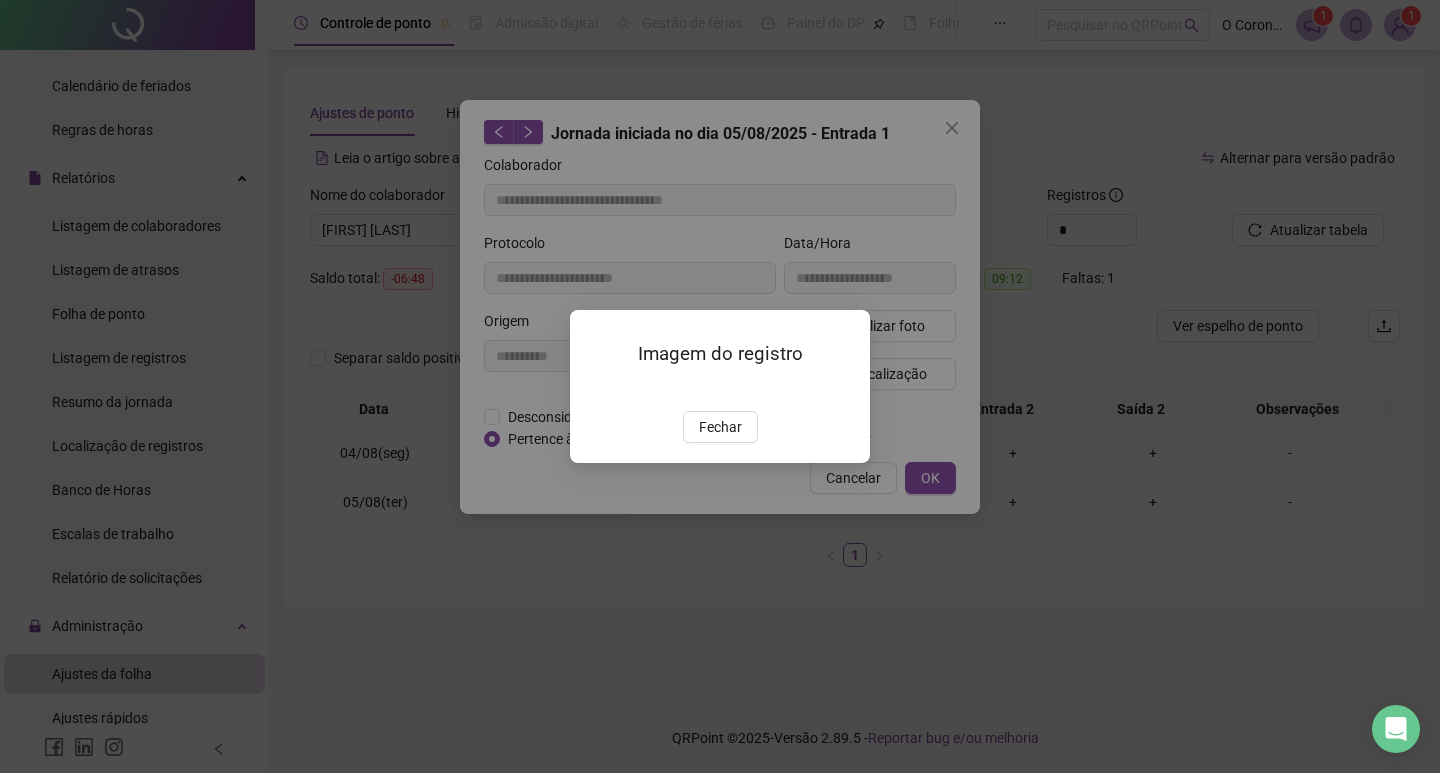click on "Imagem do registro Fechar" at bounding box center (720, 386) 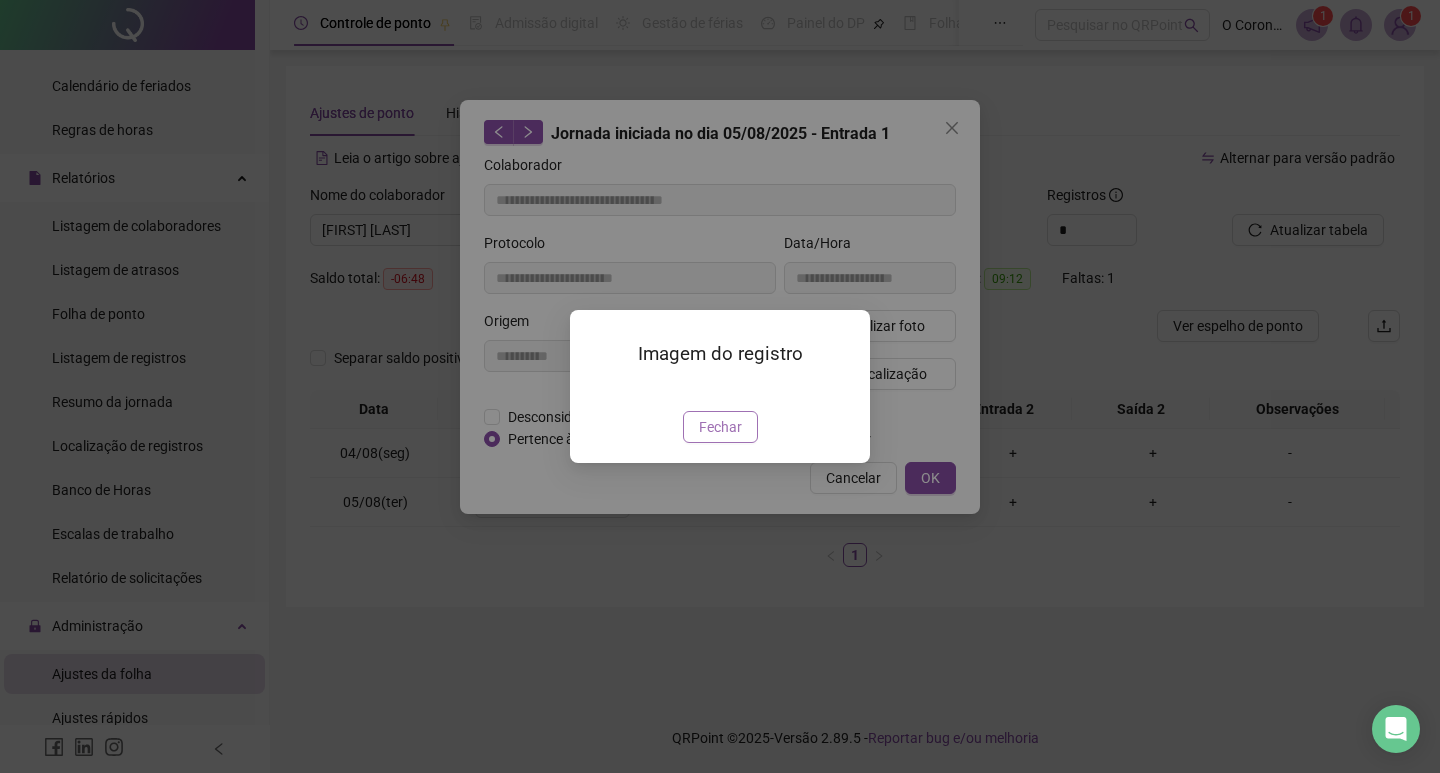 click on "Fechar" at bounding box center (720, 427) 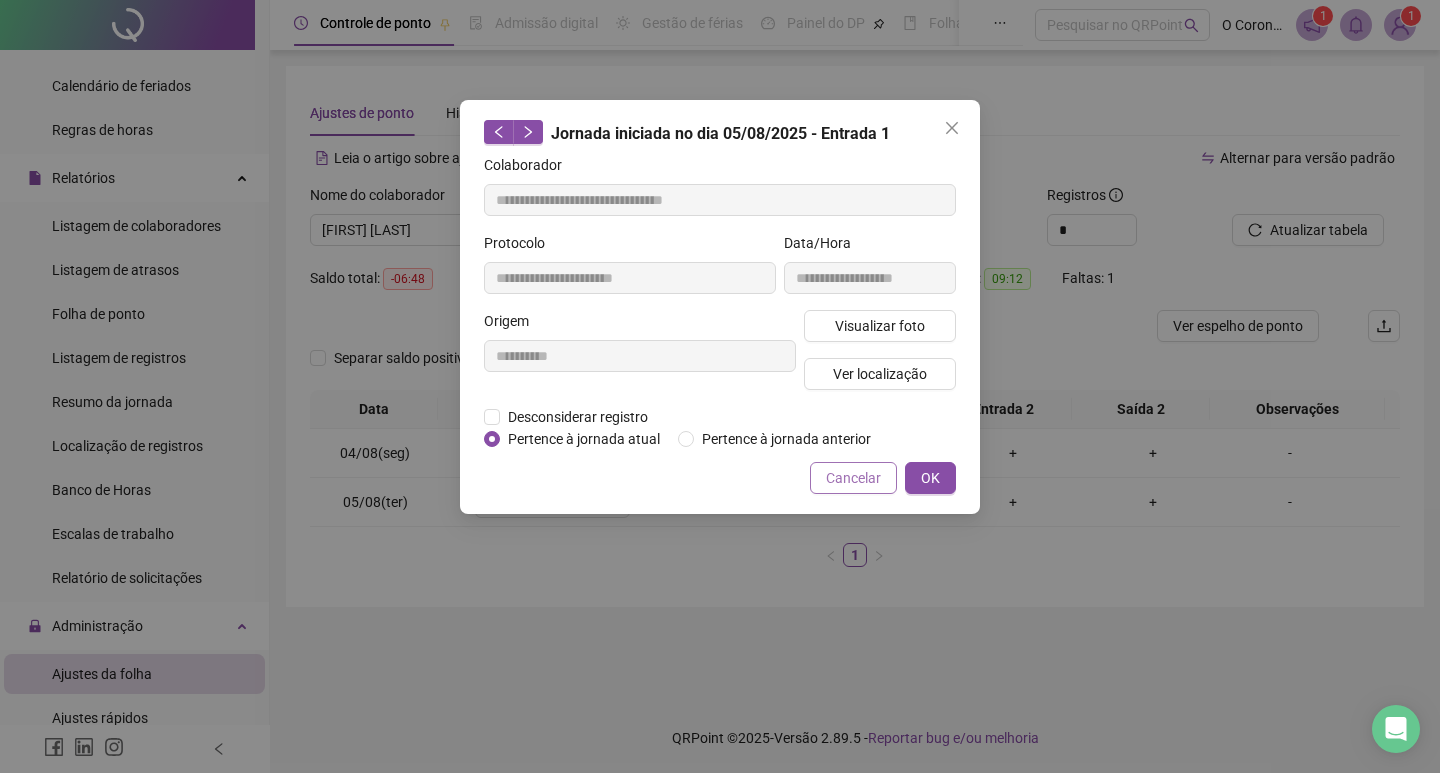 click on "Cancelar" at bounding box center [853, 478] 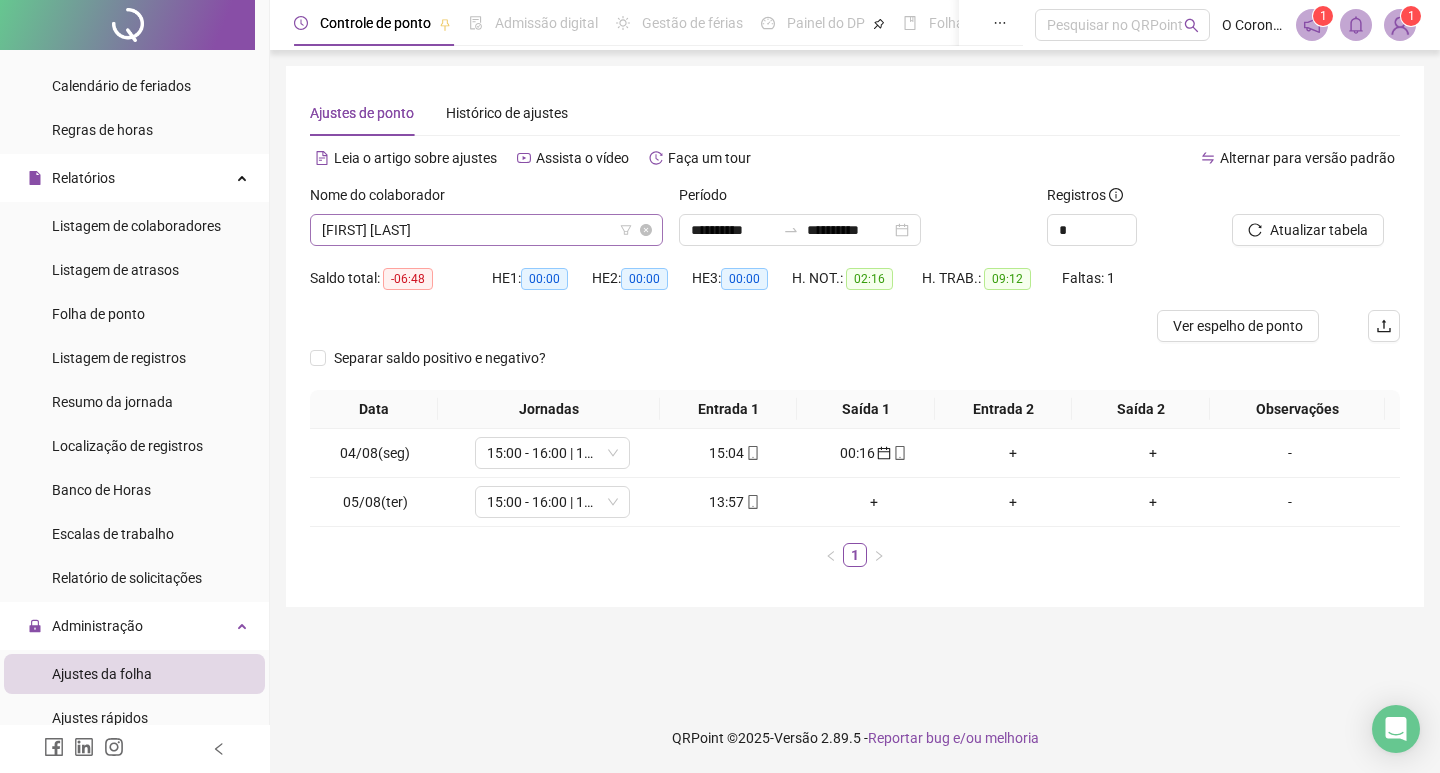 click on "[FIRST] [LAST]" at bounding box center [486, 230] 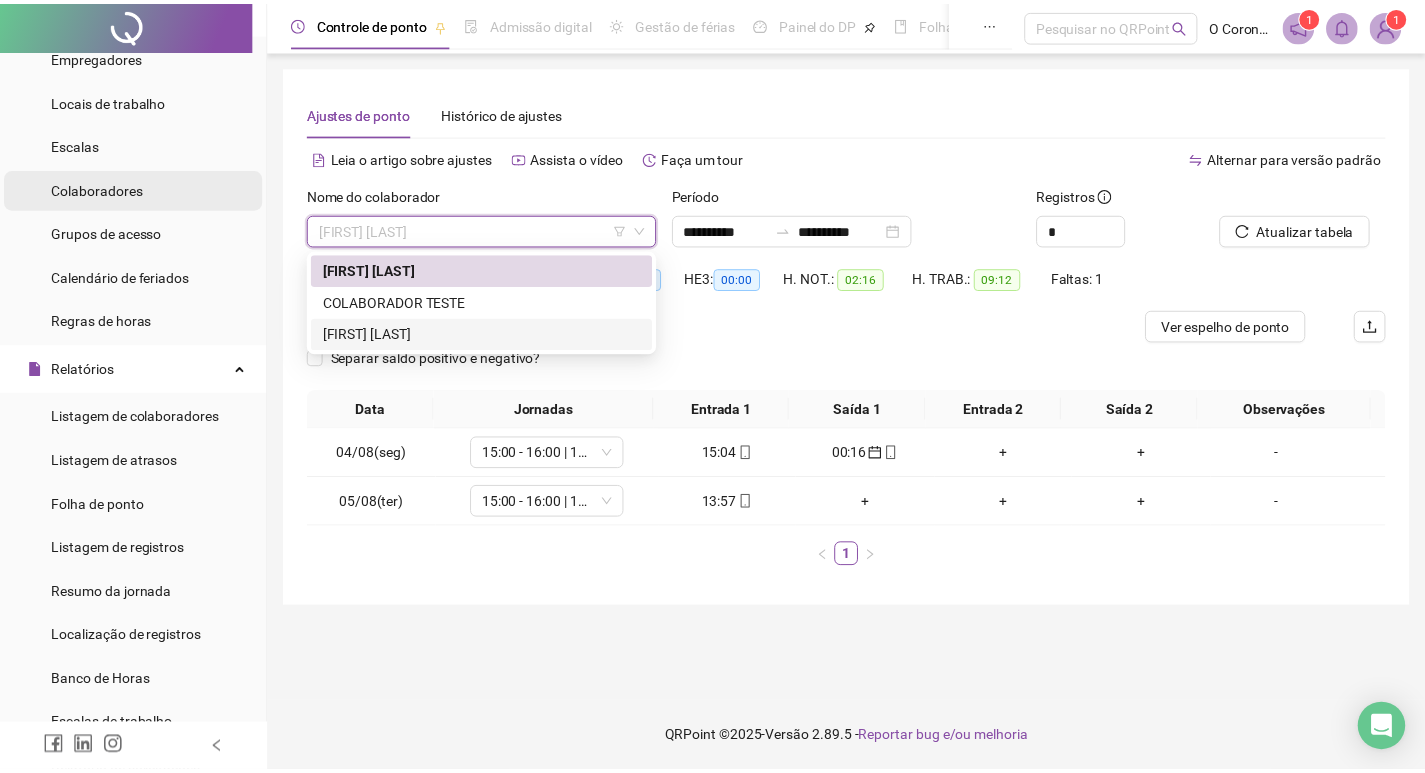 scroll, scrollTop: 100, scrollLeft: 0, axis: vertical 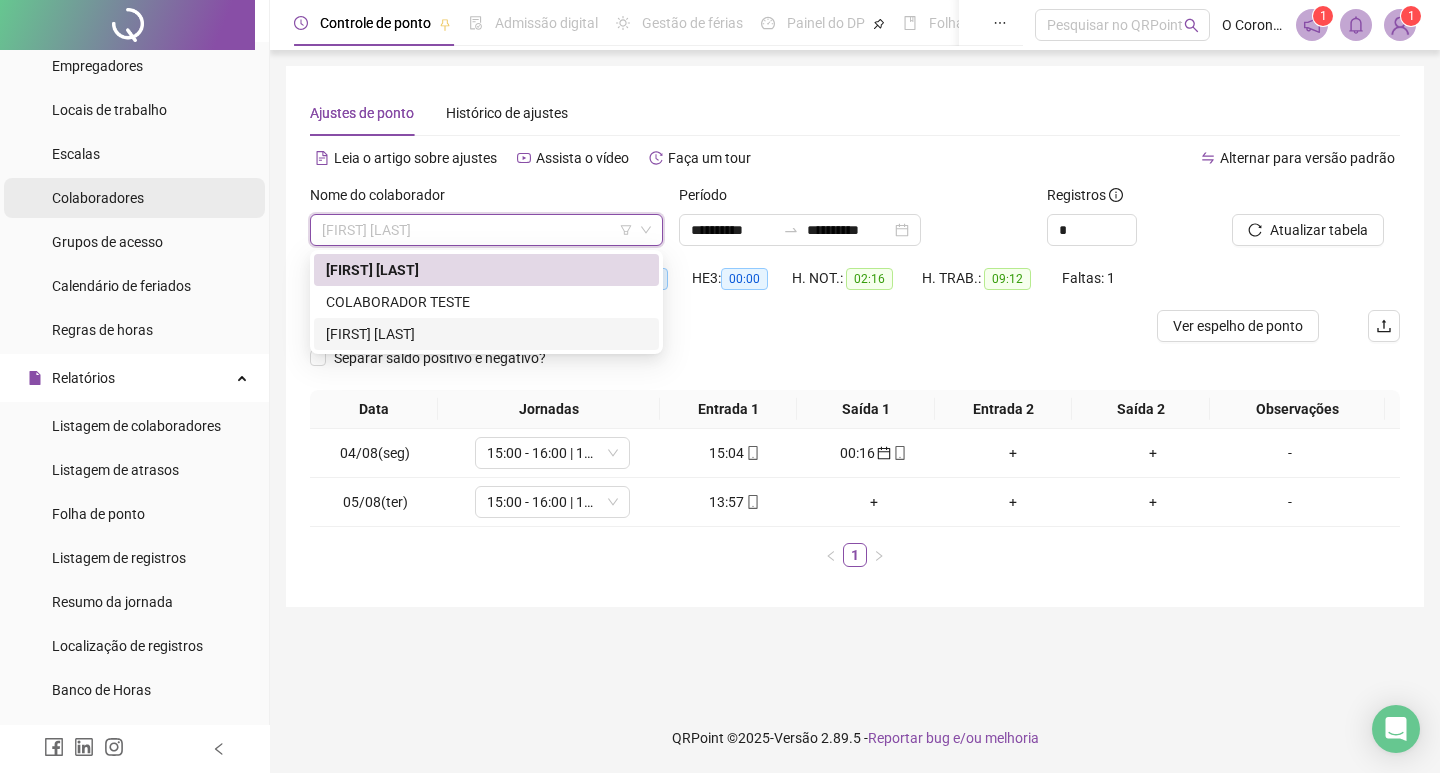 click on "Colaboradores" at bounding box center [98, 198] 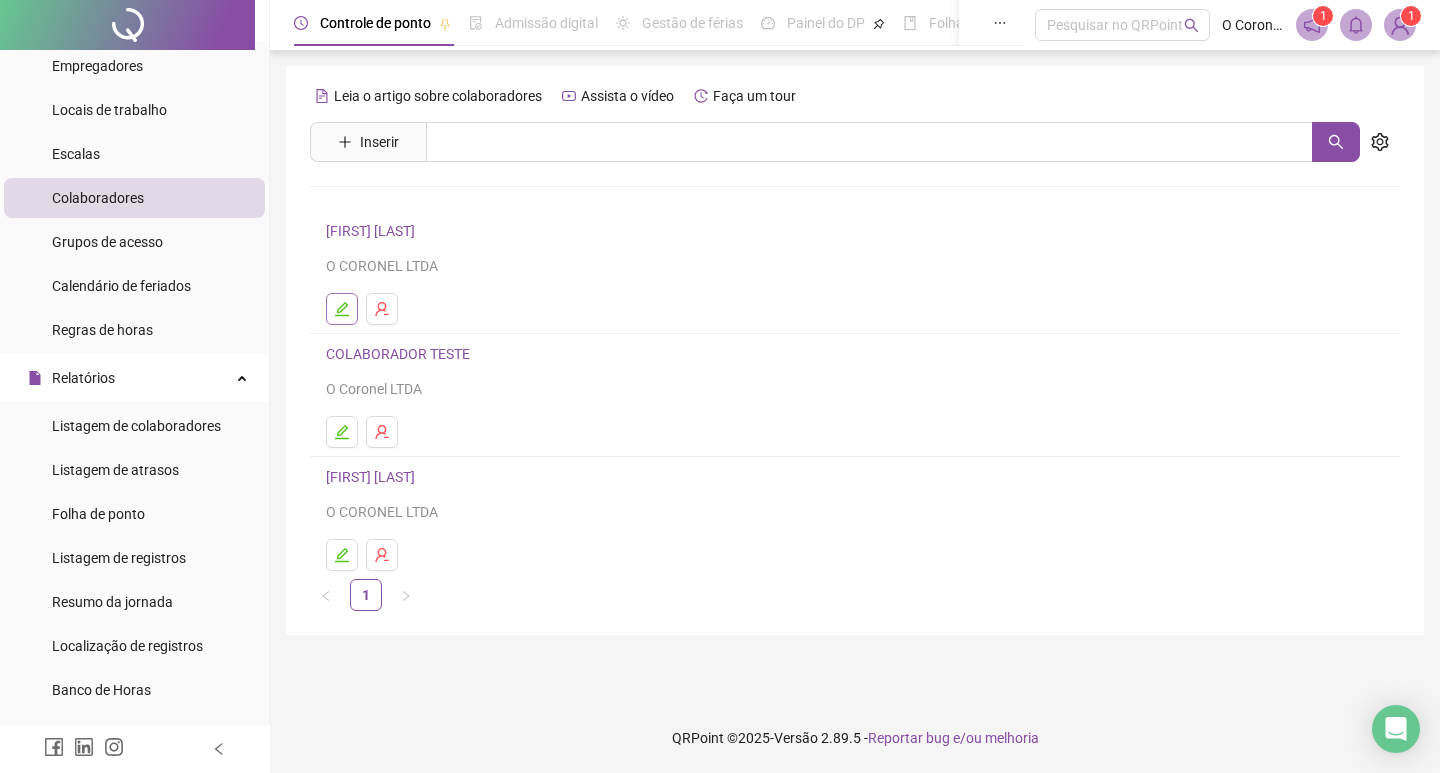 click 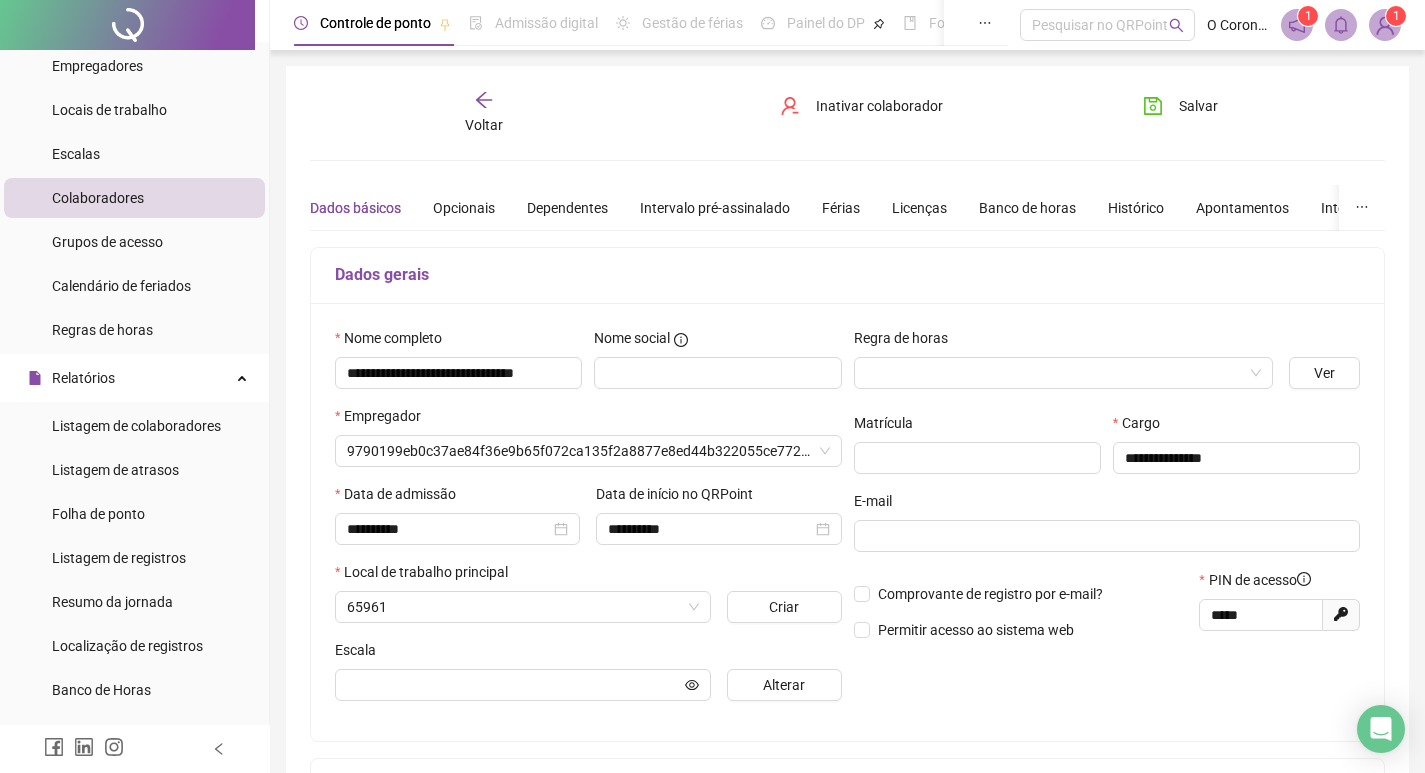 type on "*********" 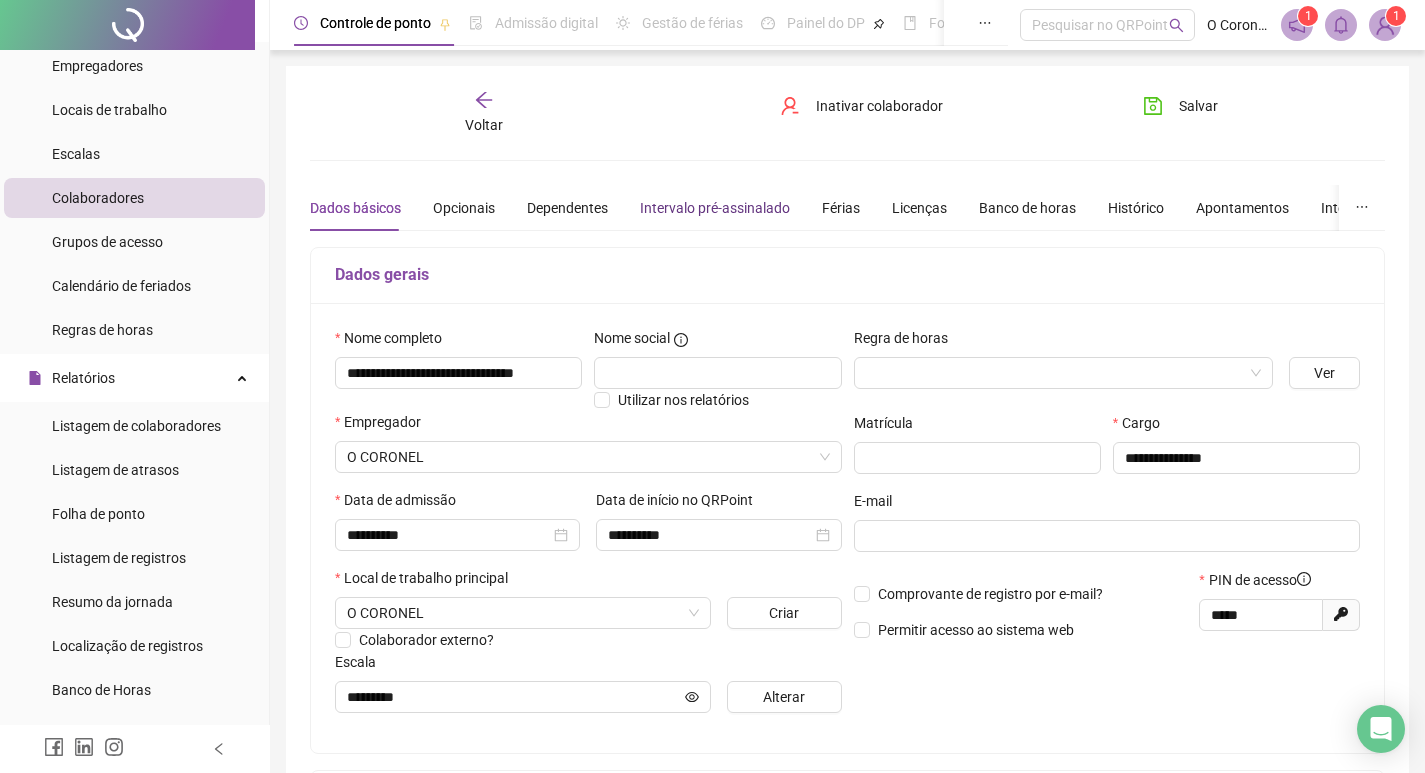 click on "Intervalo pré-assinalado" at bounding box center (715, 208) 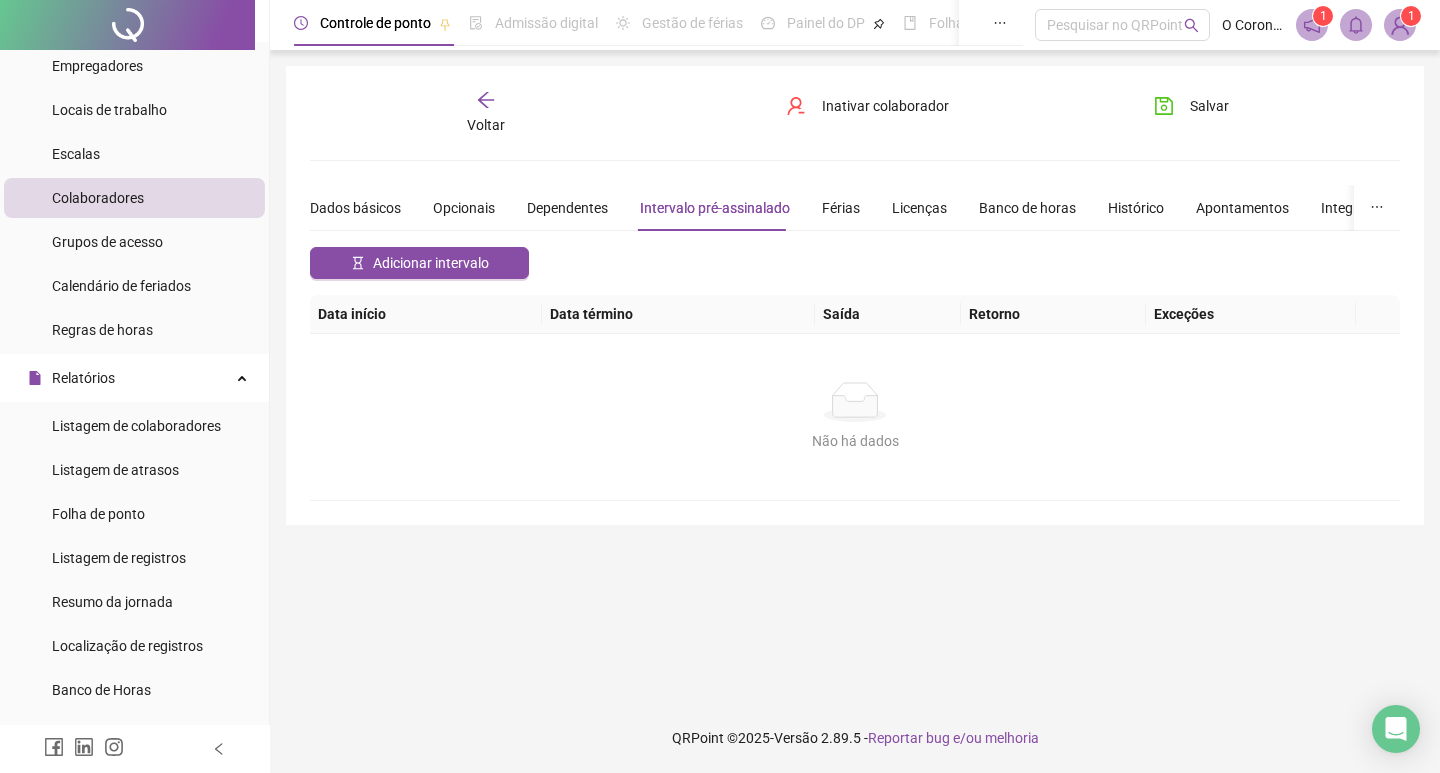 click on "Adicionar intervalo" at bounding box center [431, 263] 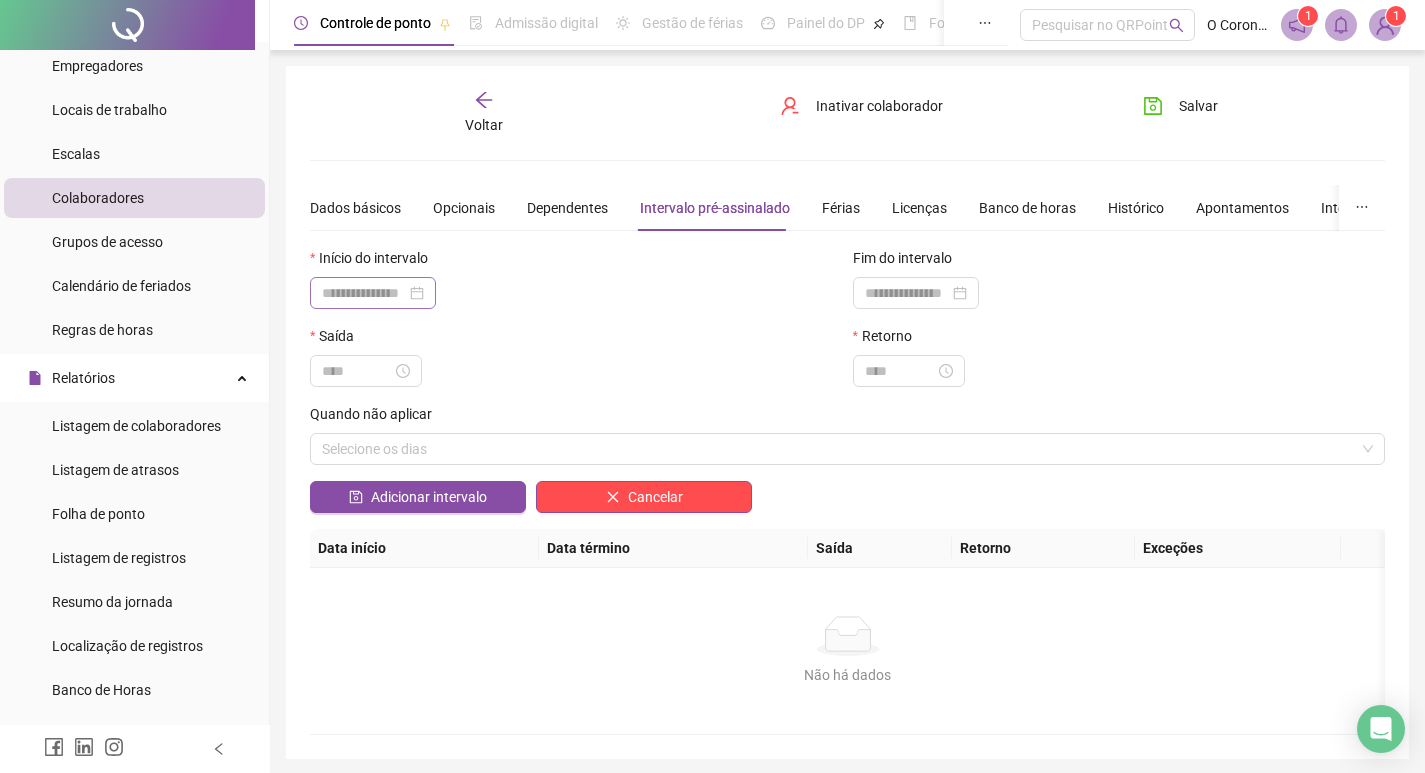 click at bounding box center (373, 293) 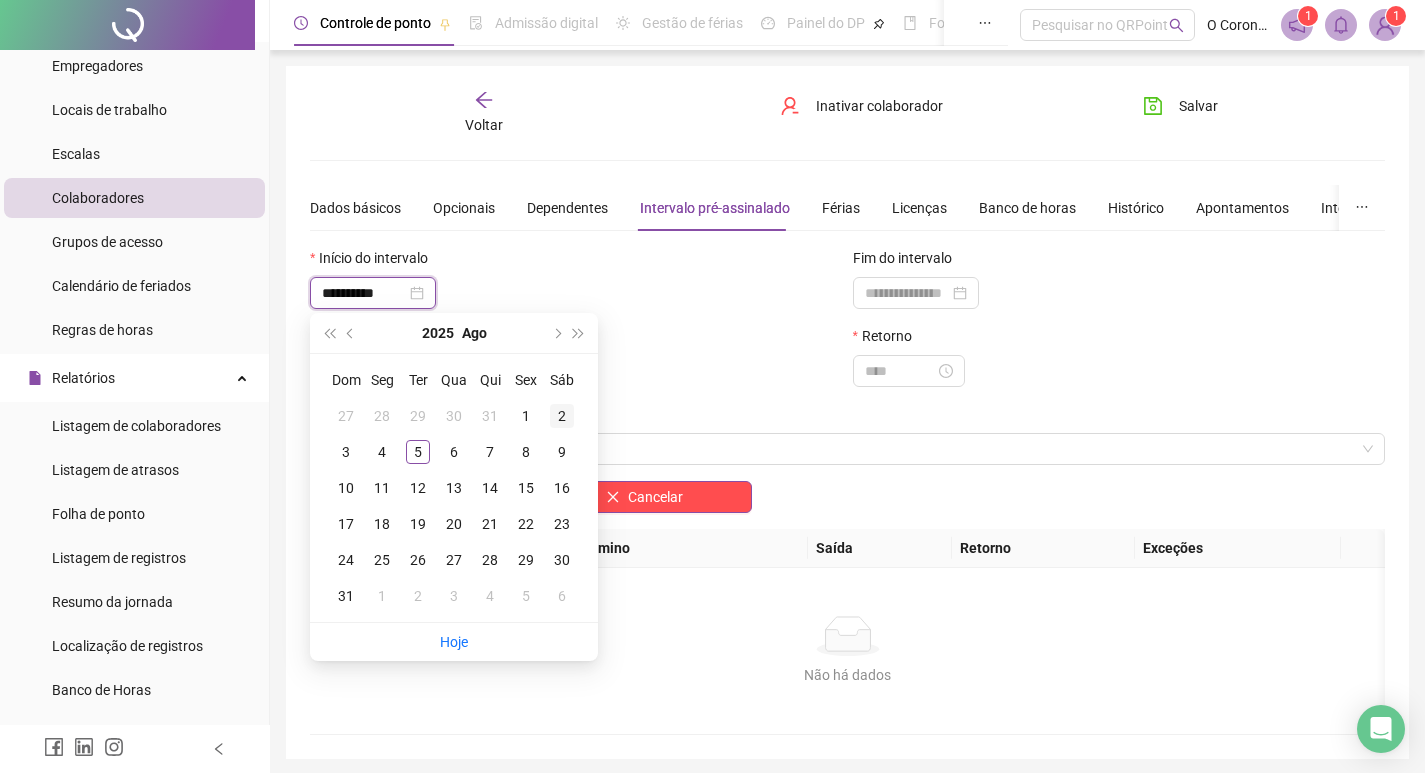 type on "**********" 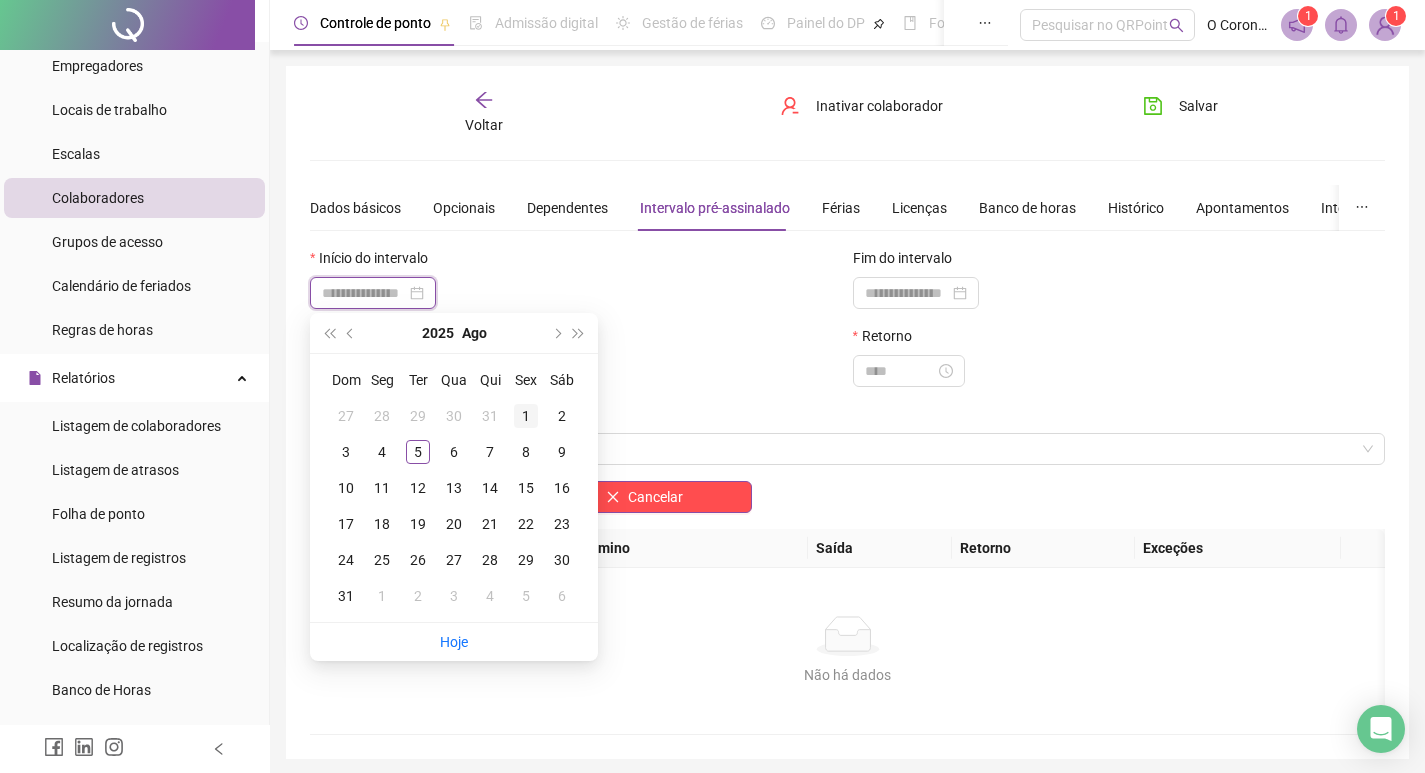 type on "**********" 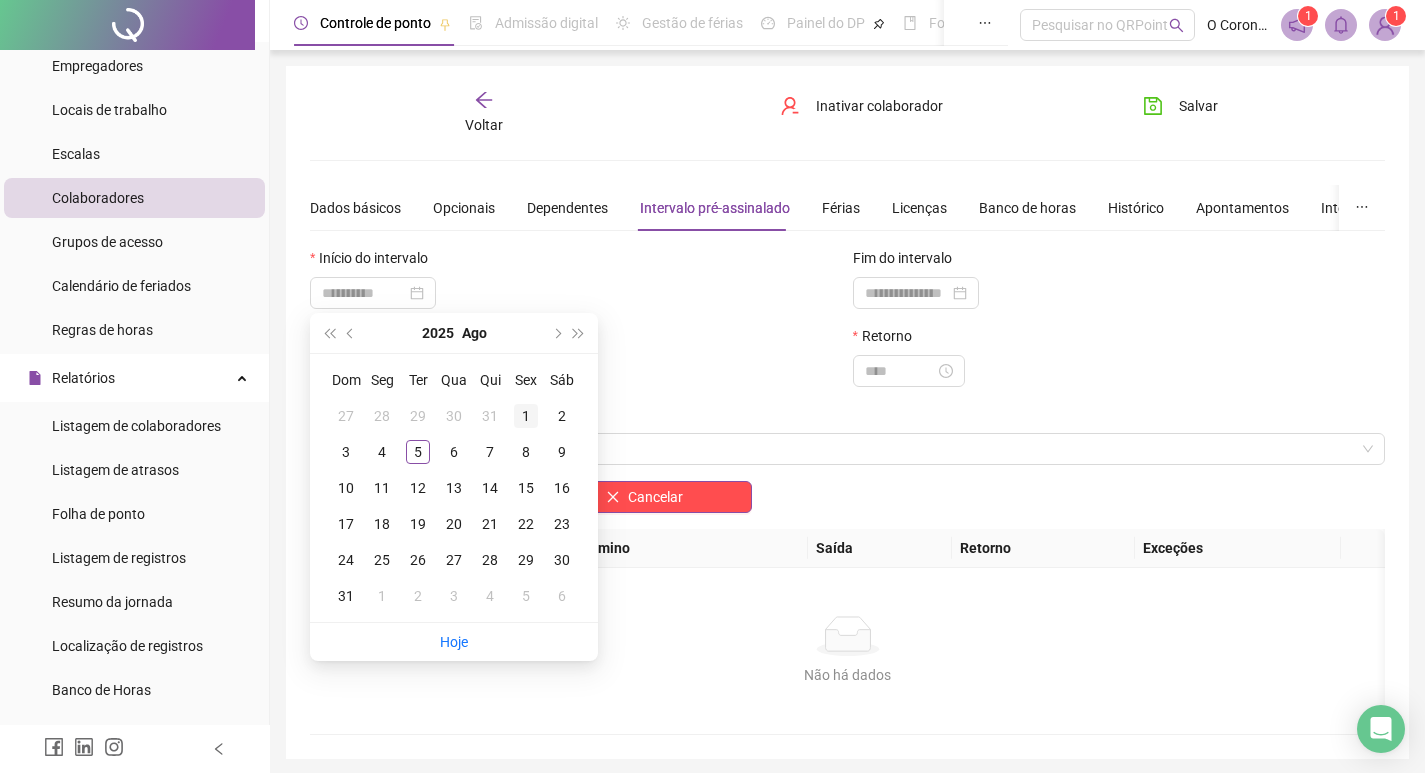 click on "1" at bounding box center (526, 416) 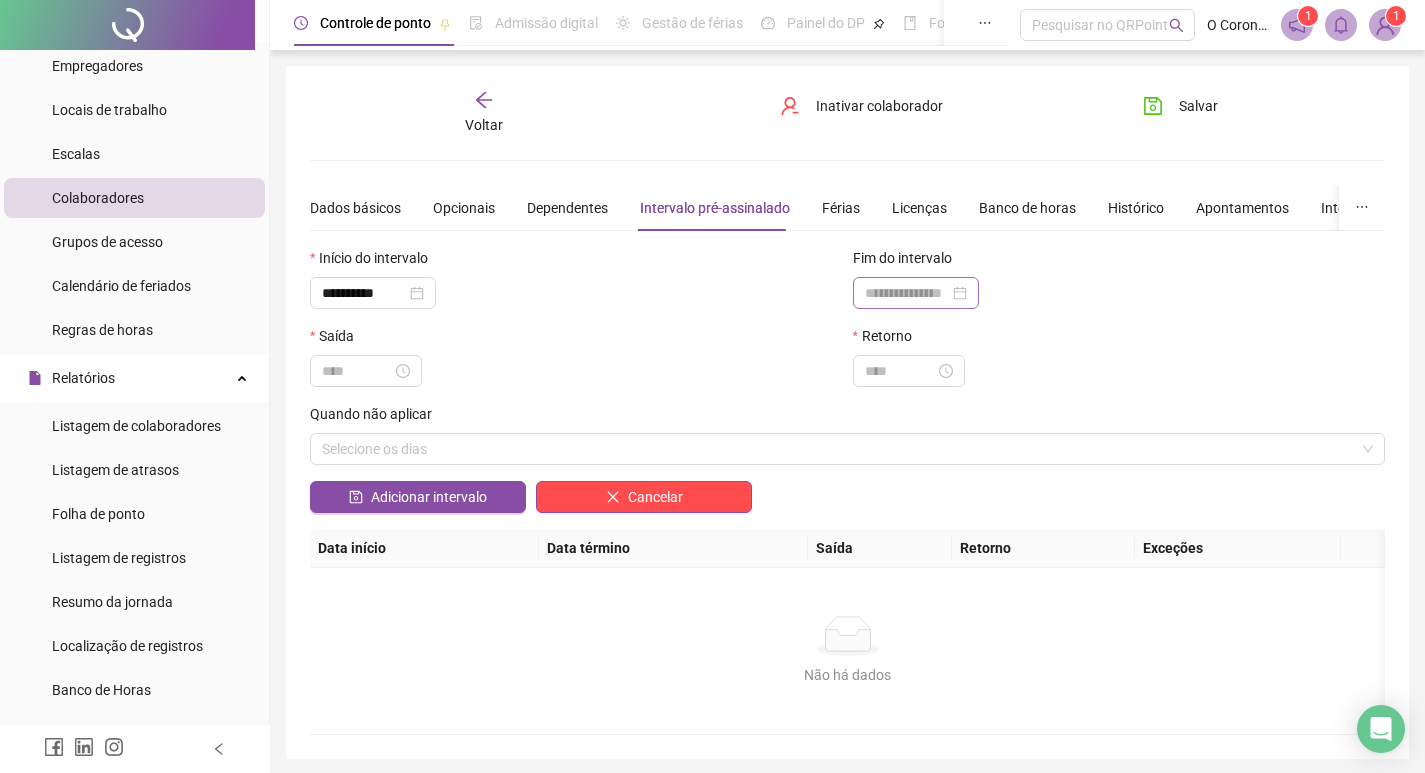click at bounding box center [916, 293] 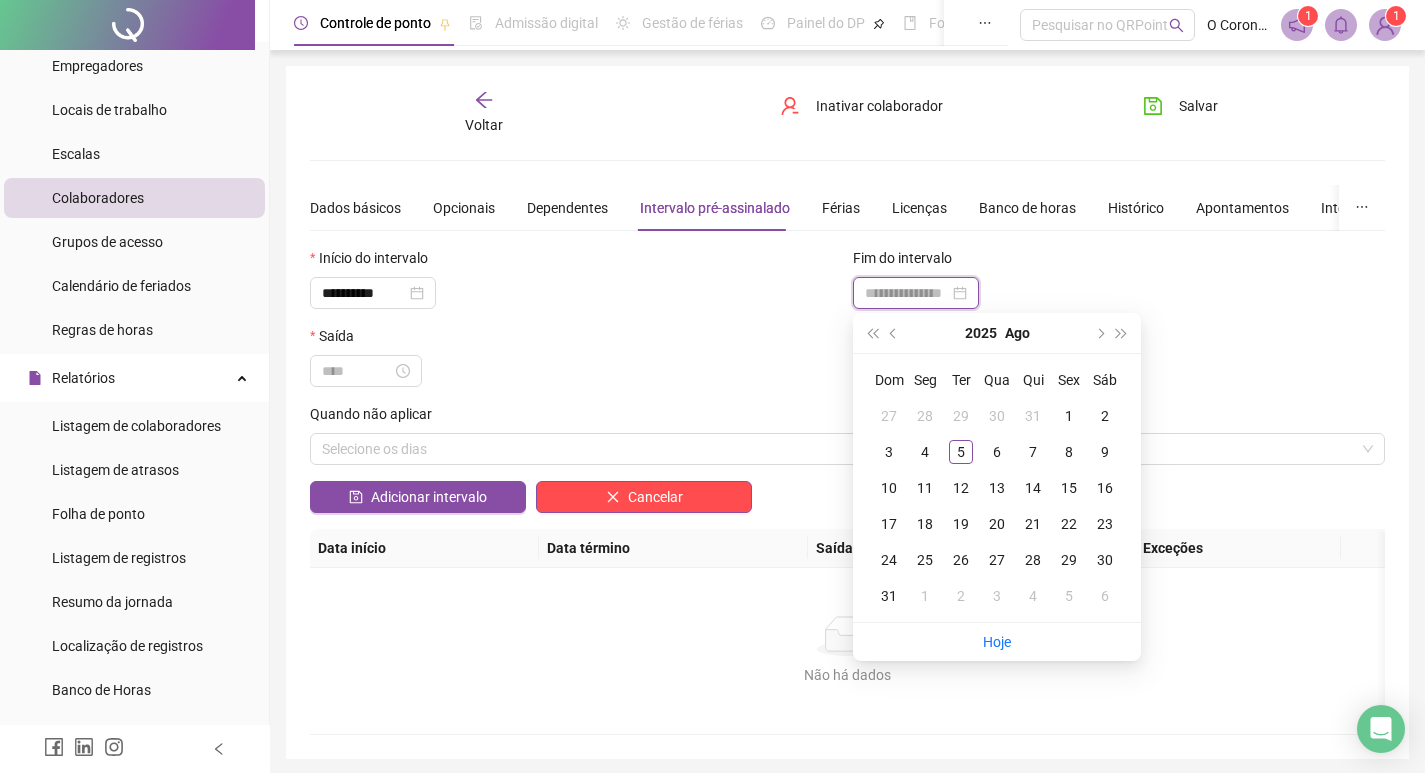 click at bounding box center (916, 293) 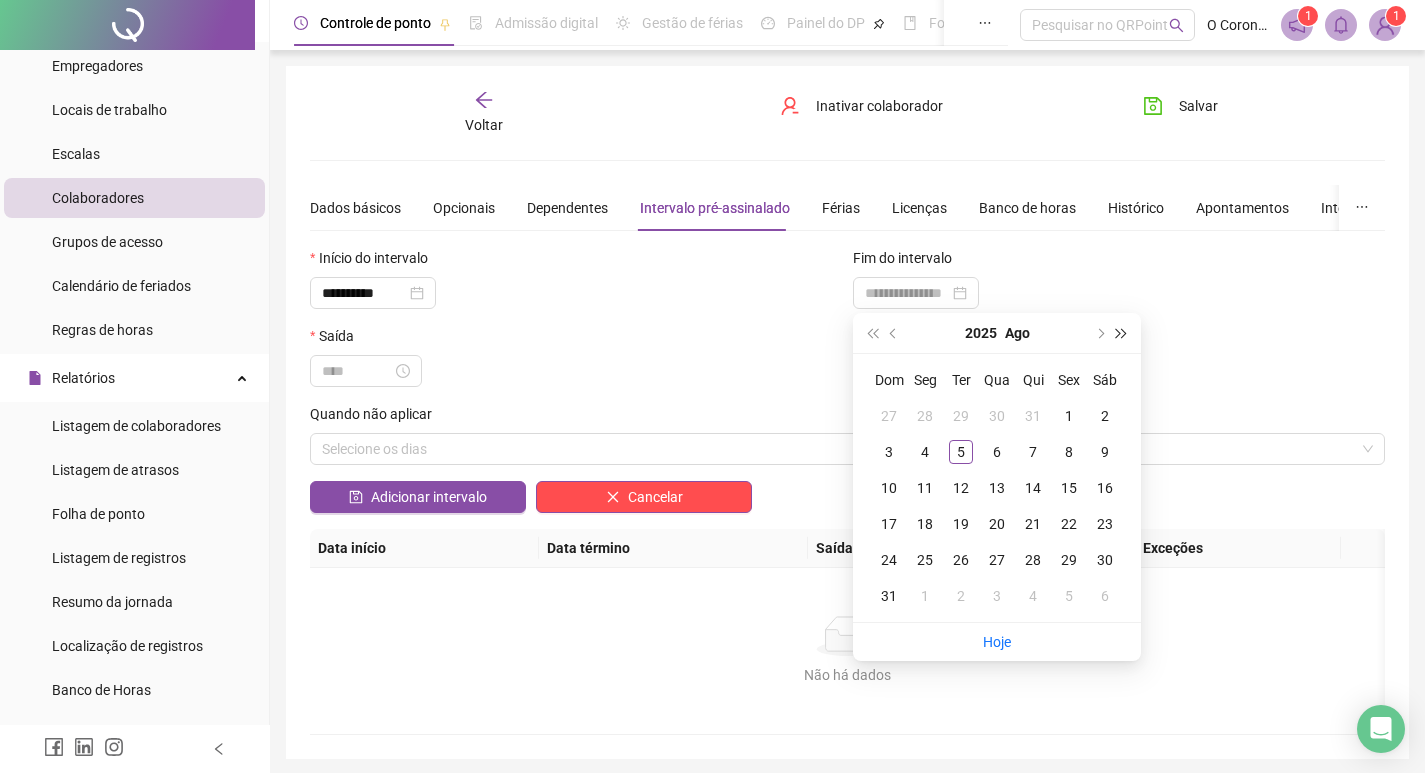 click at bounding box center (1122, 333) 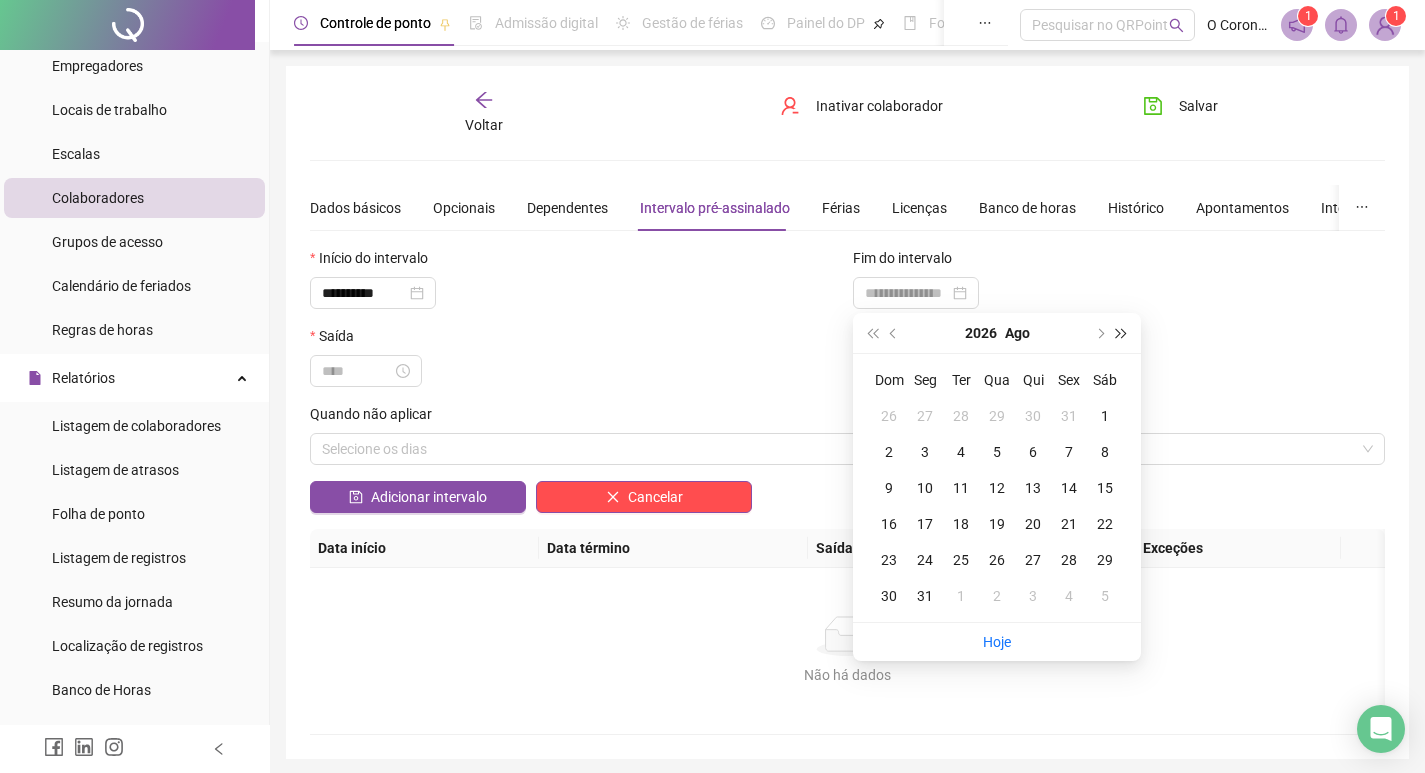 click at bounding box center [1122, 333] 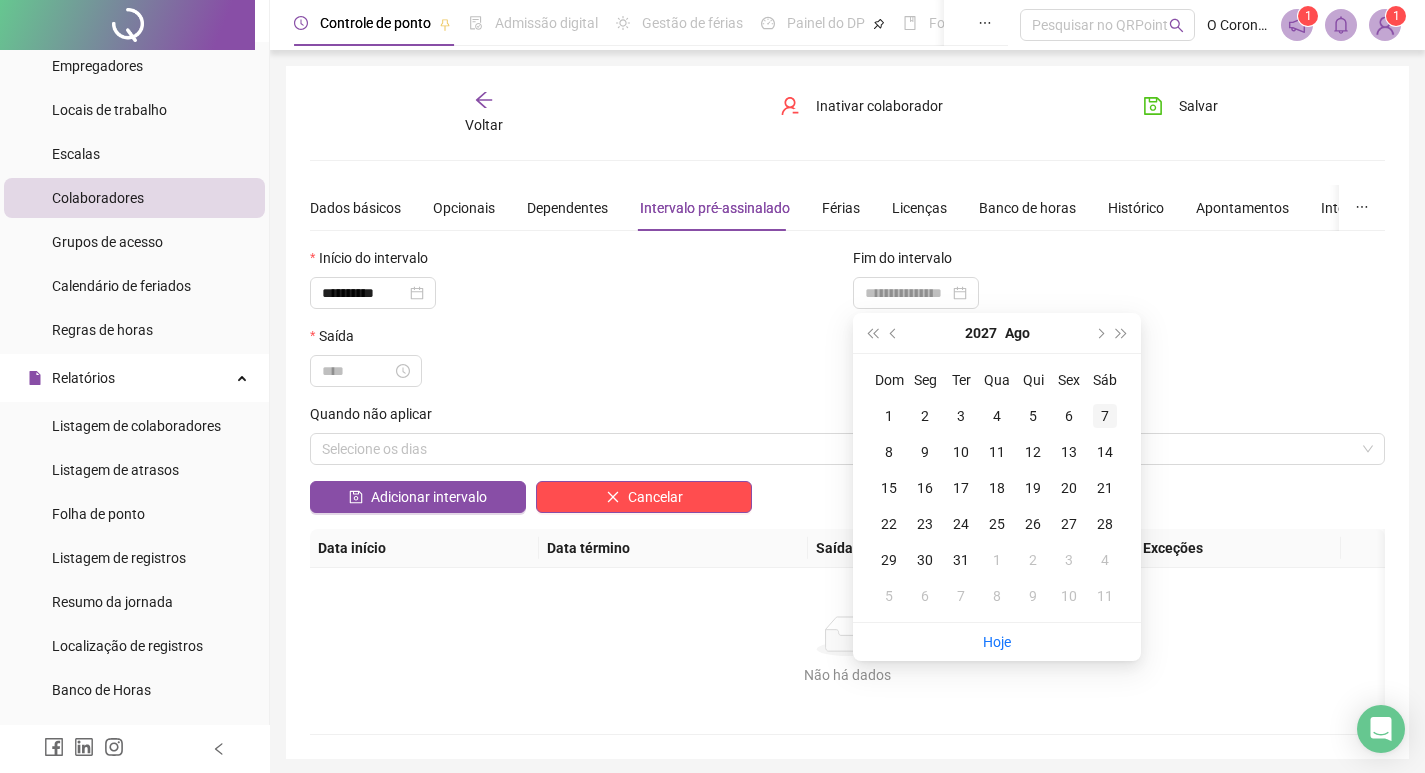 type on "**********" 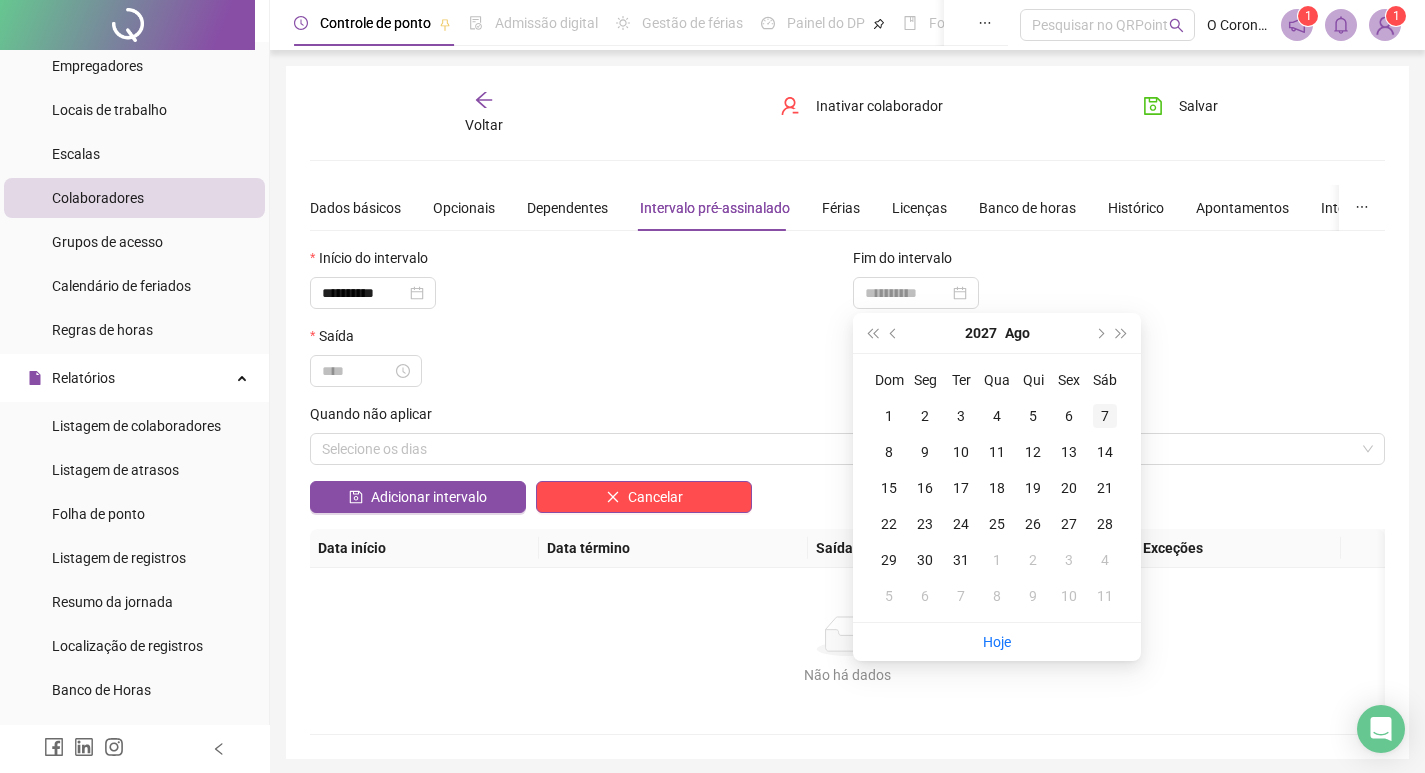 click on "7" at bounding box center (1105, 416) 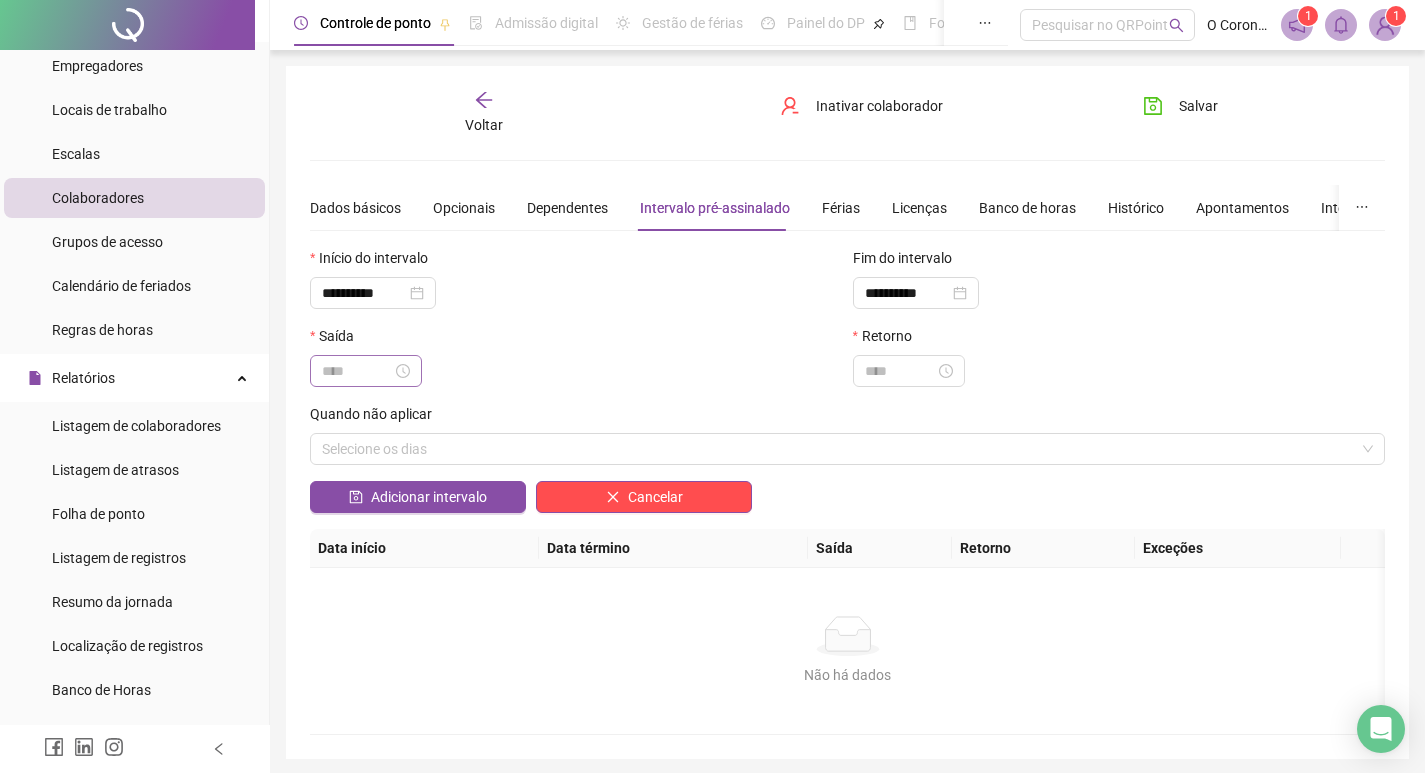 click at bounding box center [366, 371] 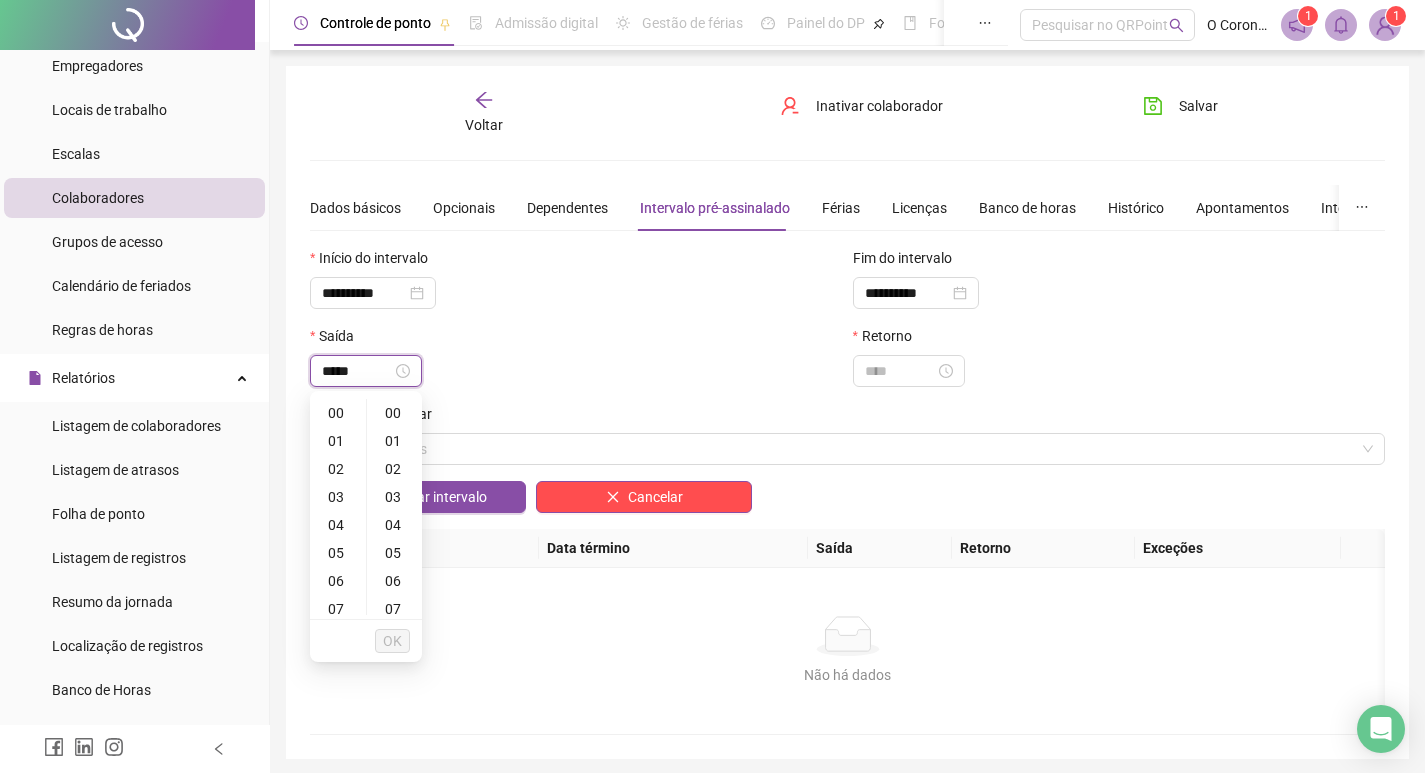 type on "*****" 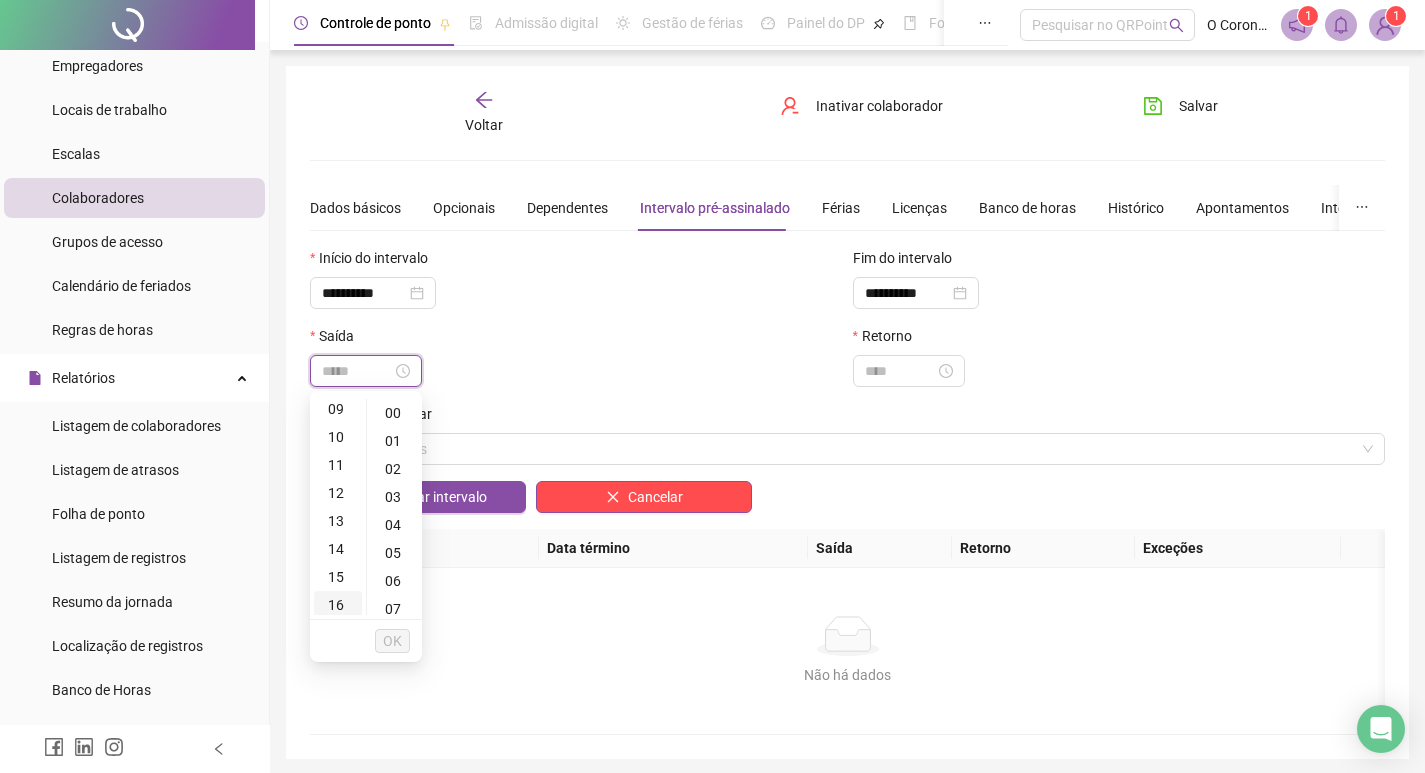 scroll, scrollTop: 300, scrollLeft: 0, axis: vertical 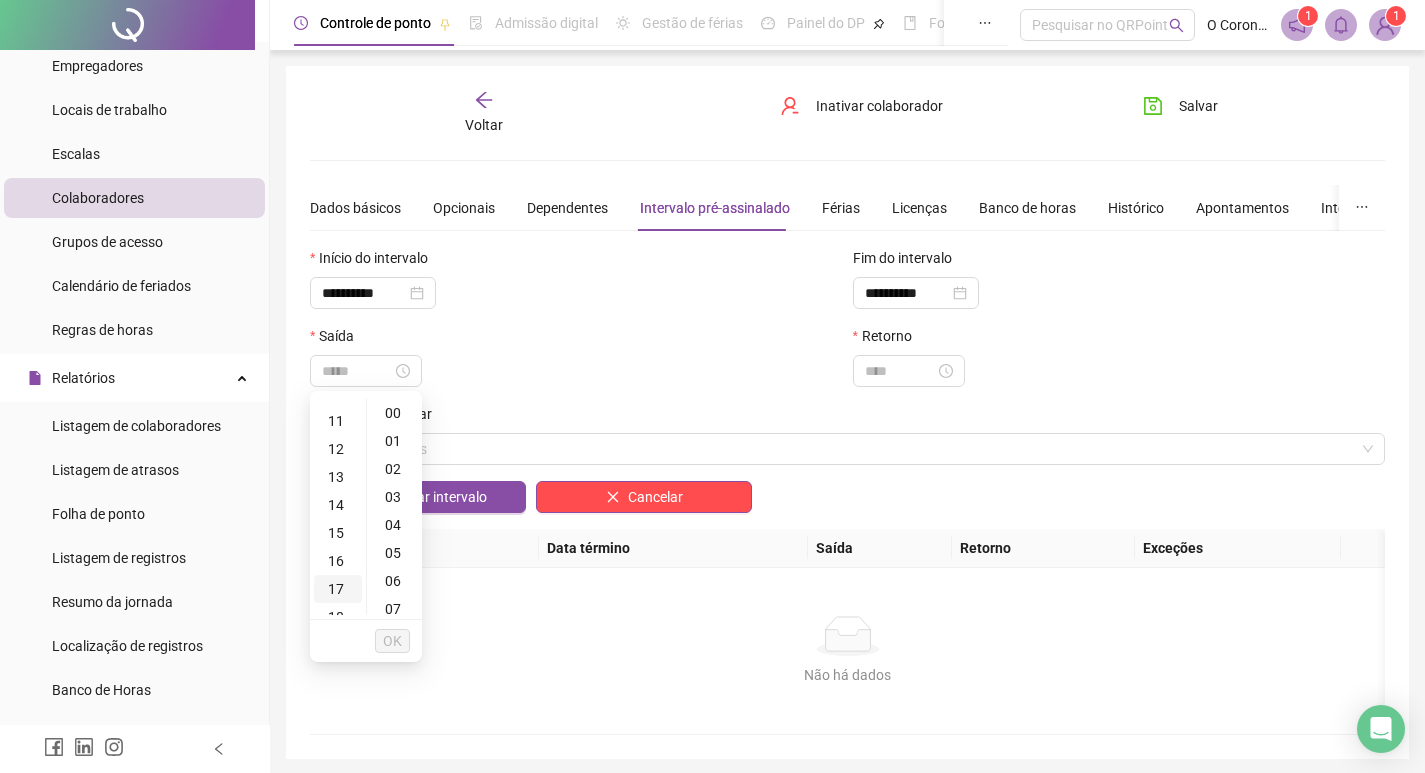 click on "17" at bounding box center [338, 589] 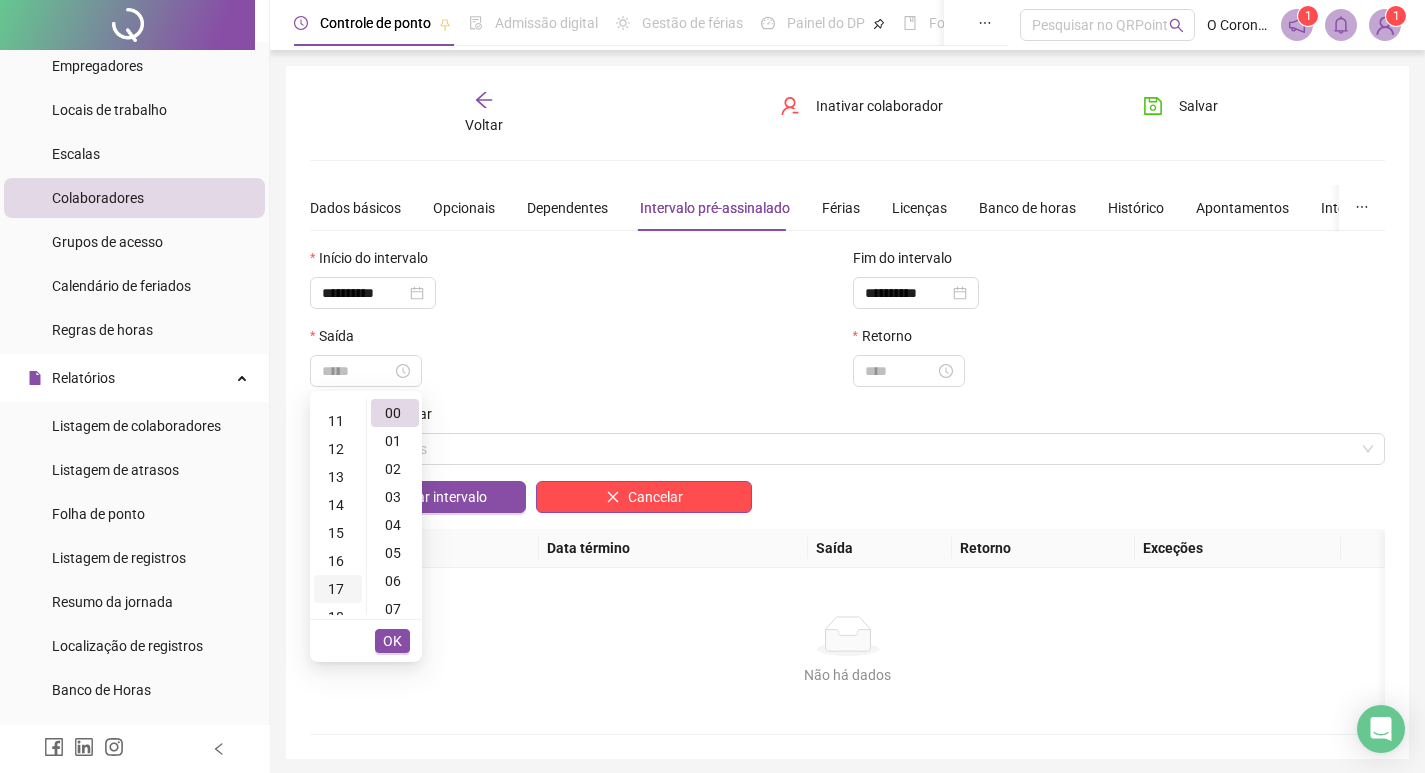 scroll, scrollTop: 476, scrollLeft: 0, axis: vertical 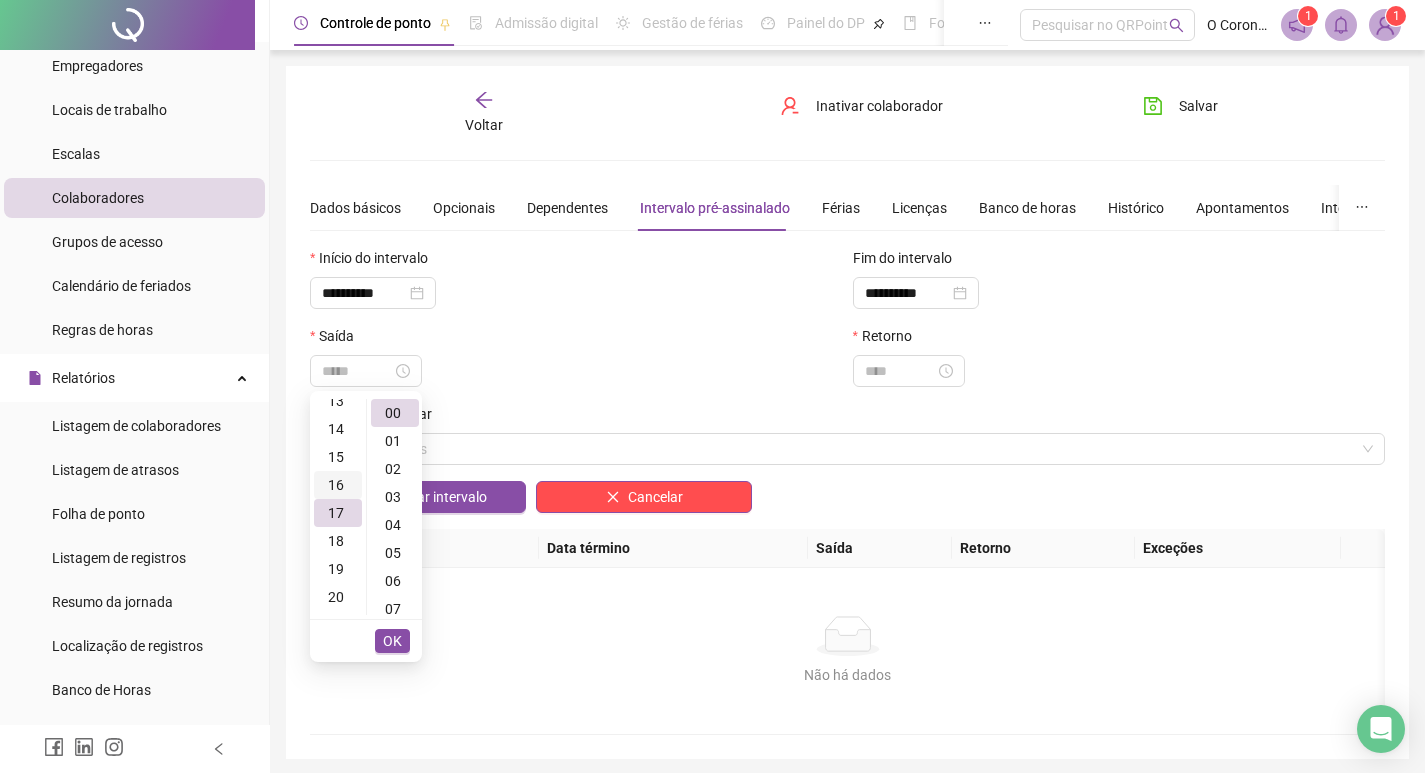 click on "16" at bounding box center [338, 485] 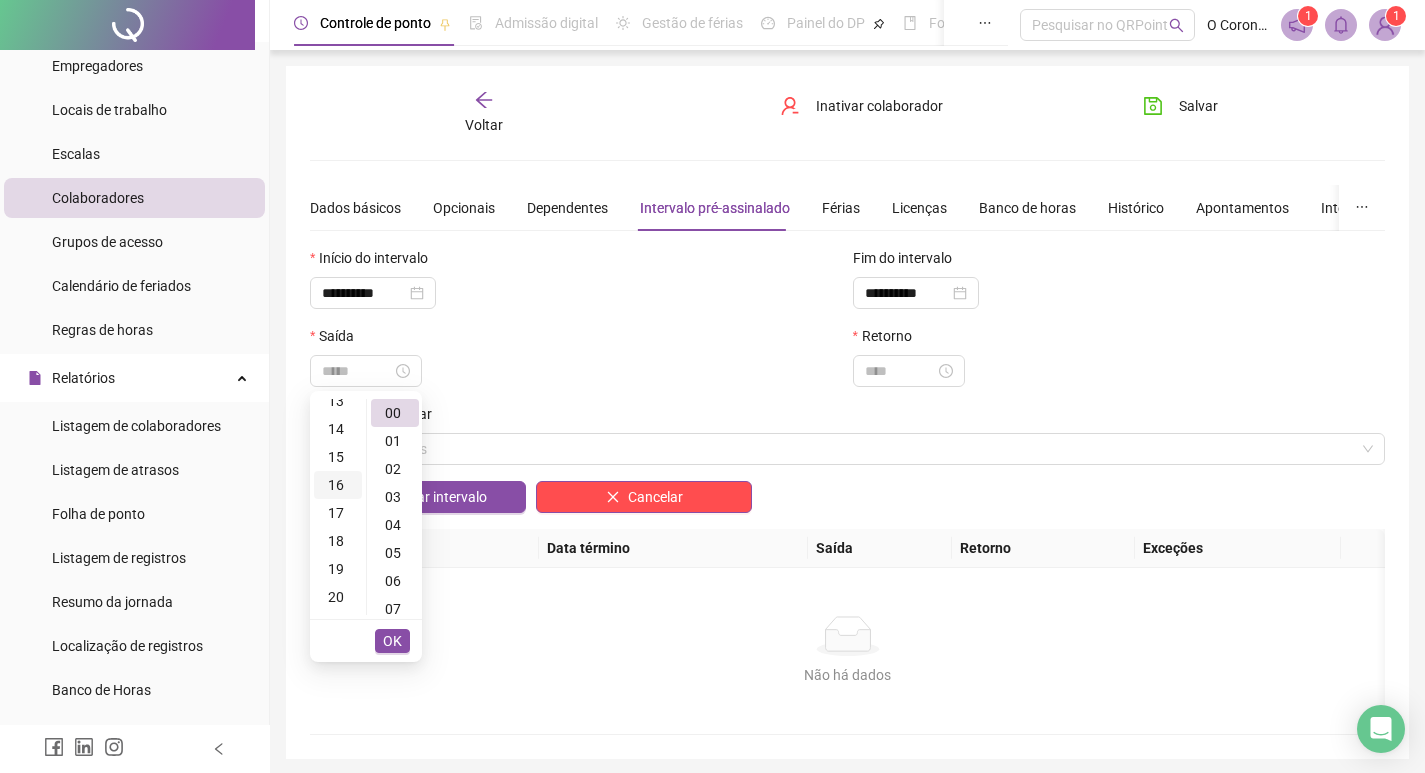 scroll, scrollTop: 448, scrollLeft: 0, axis: vertical 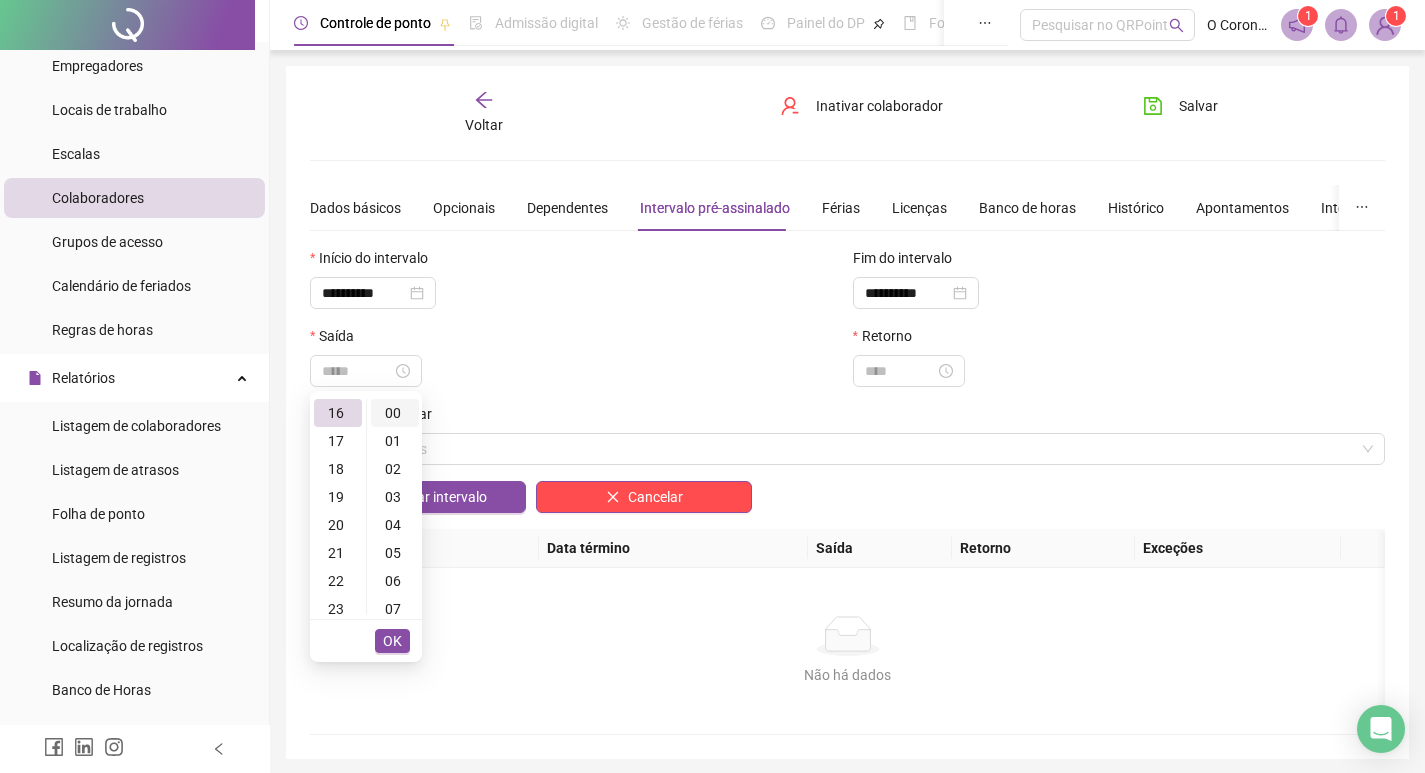 click on "00" at bounding box center [395, 413] 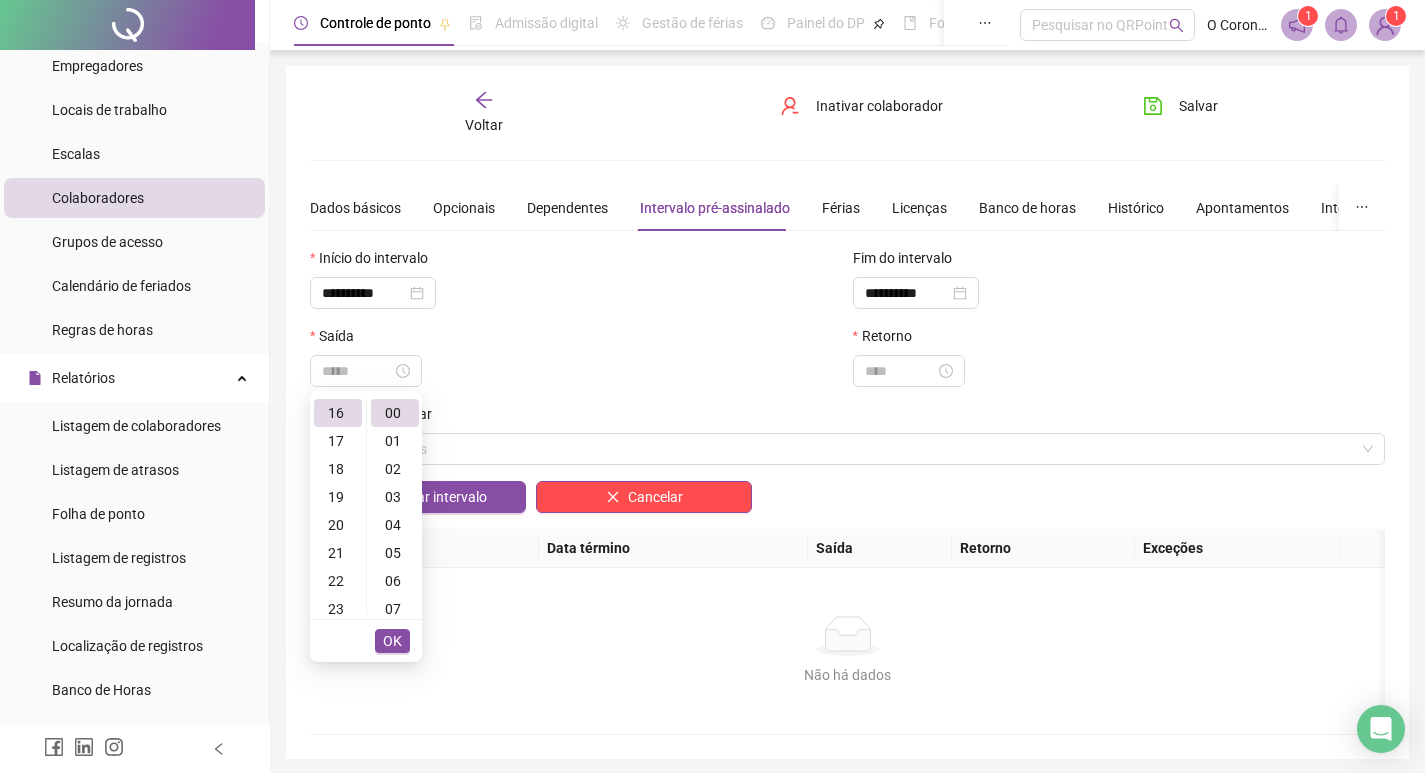 type on "*****" 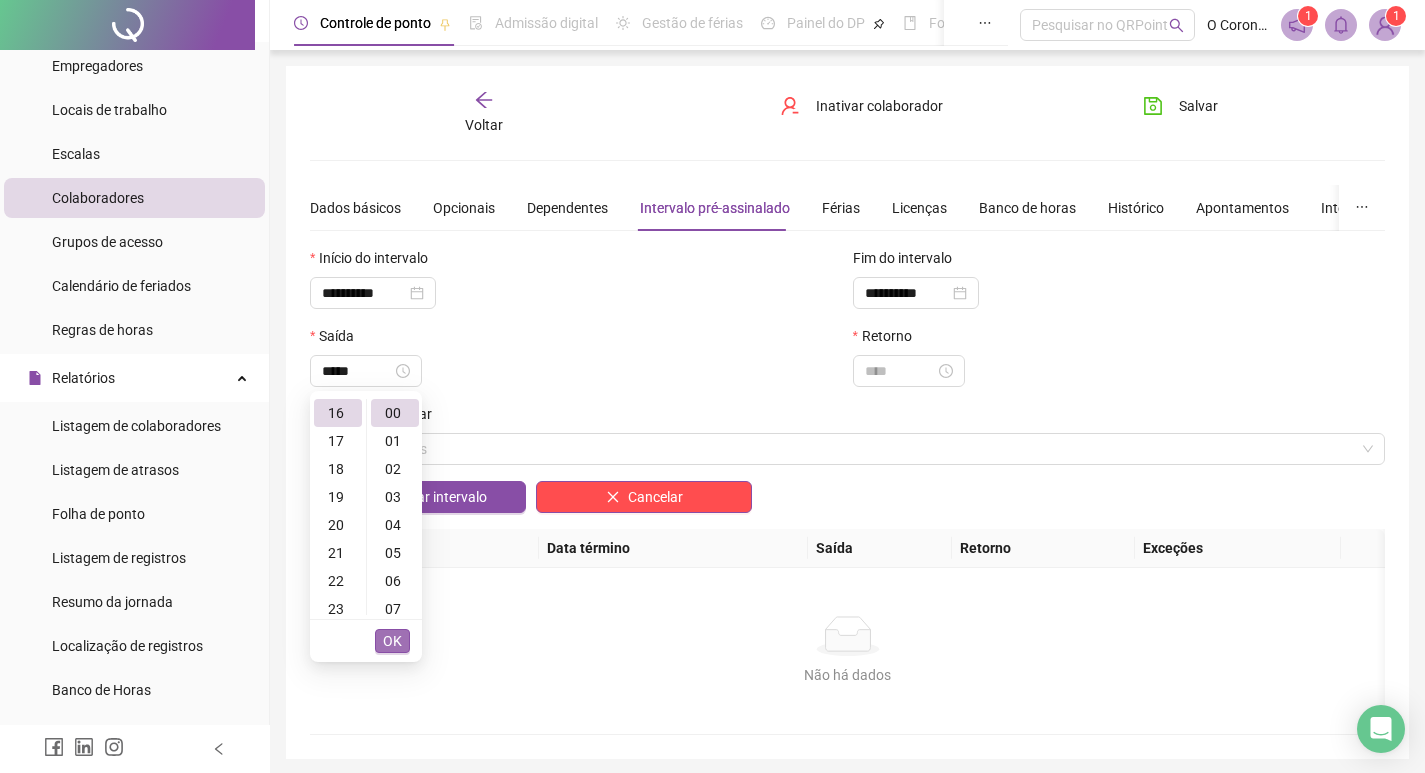click on "OK" at bounding box center [392, 641] 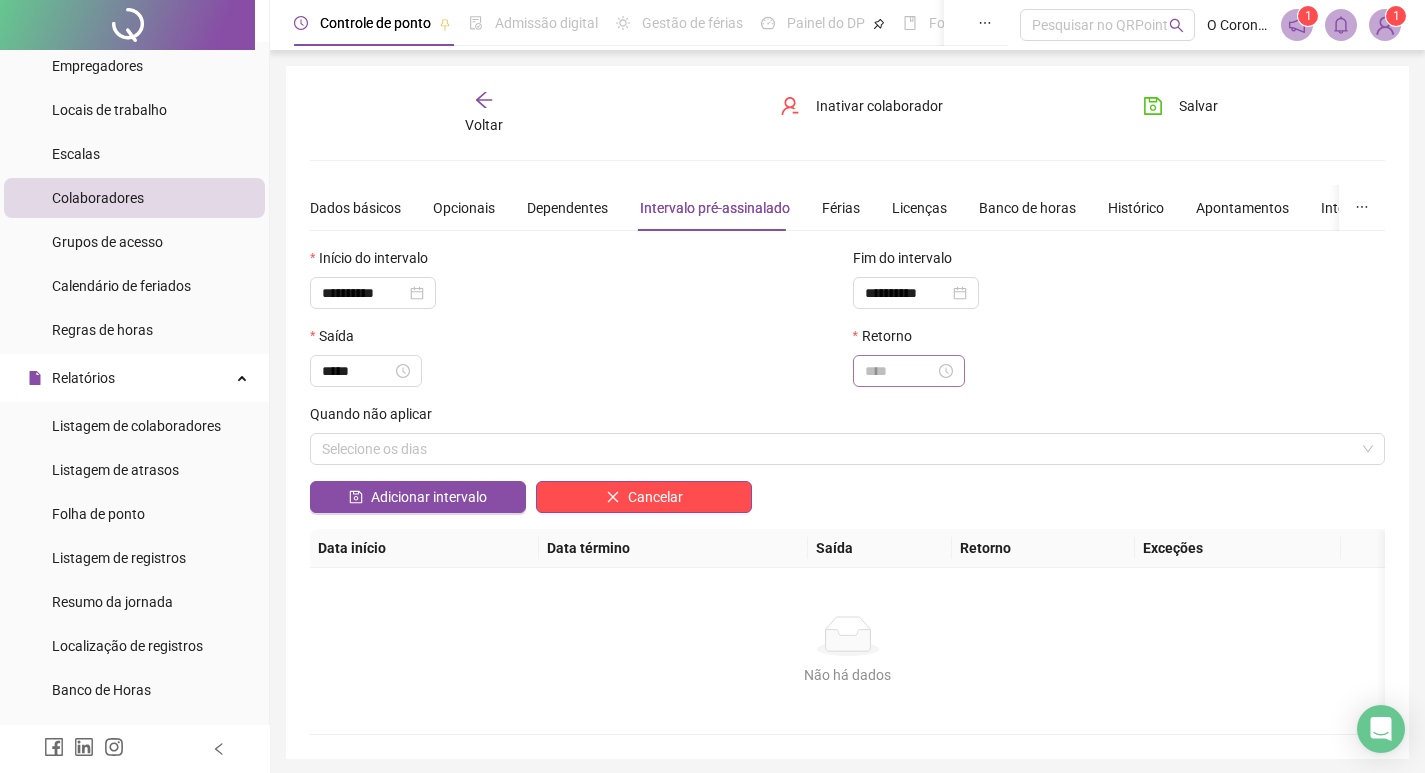 click at bounding box center (909, 371) 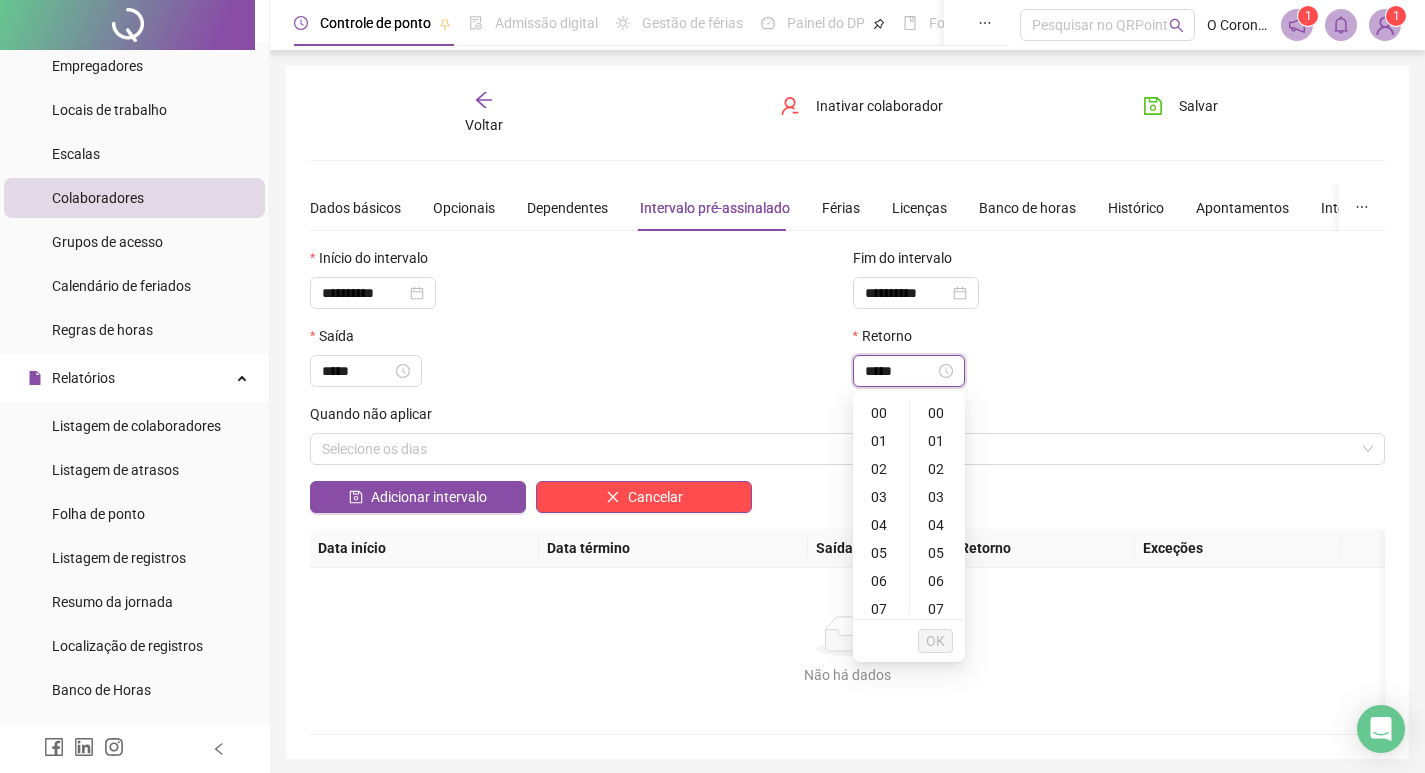 type on "*****" 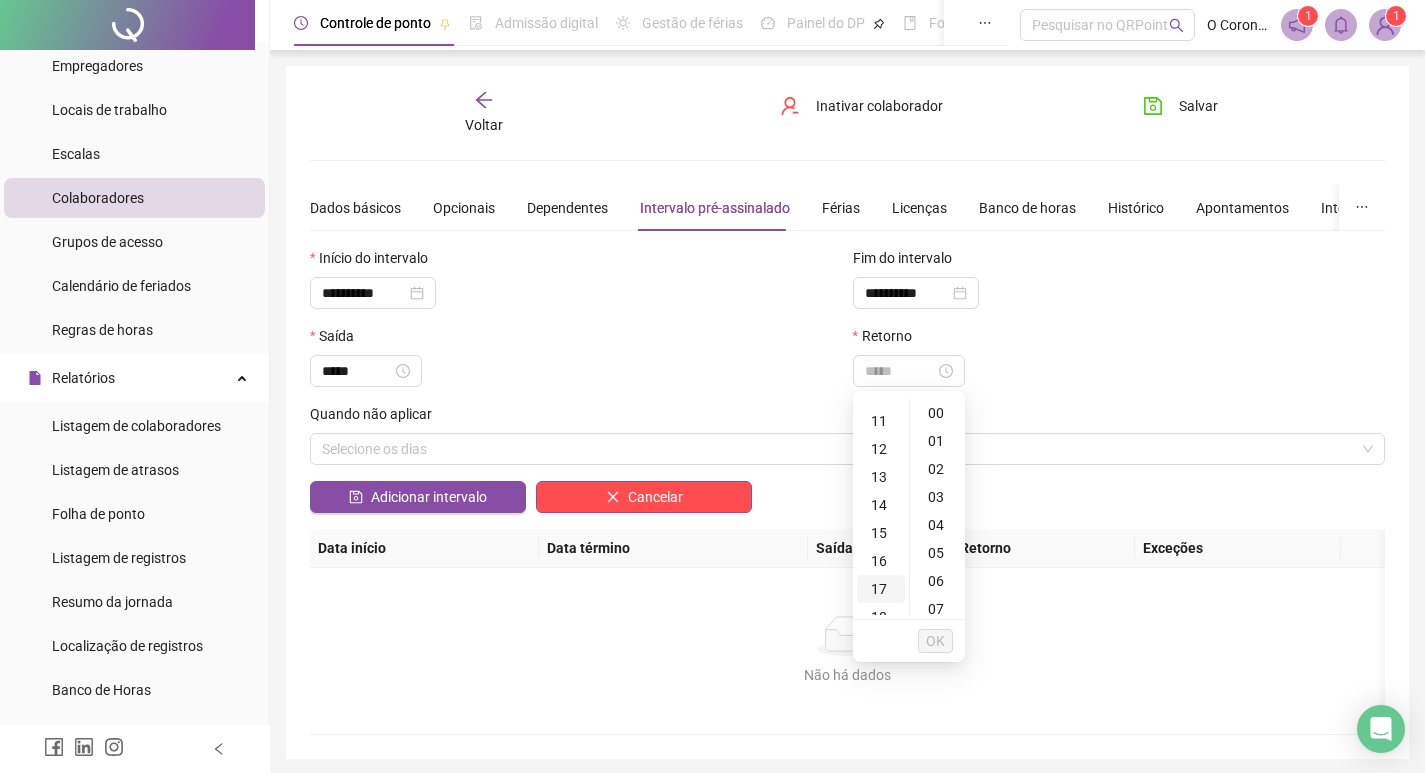 click on "17" at bounding box center [881, 589] 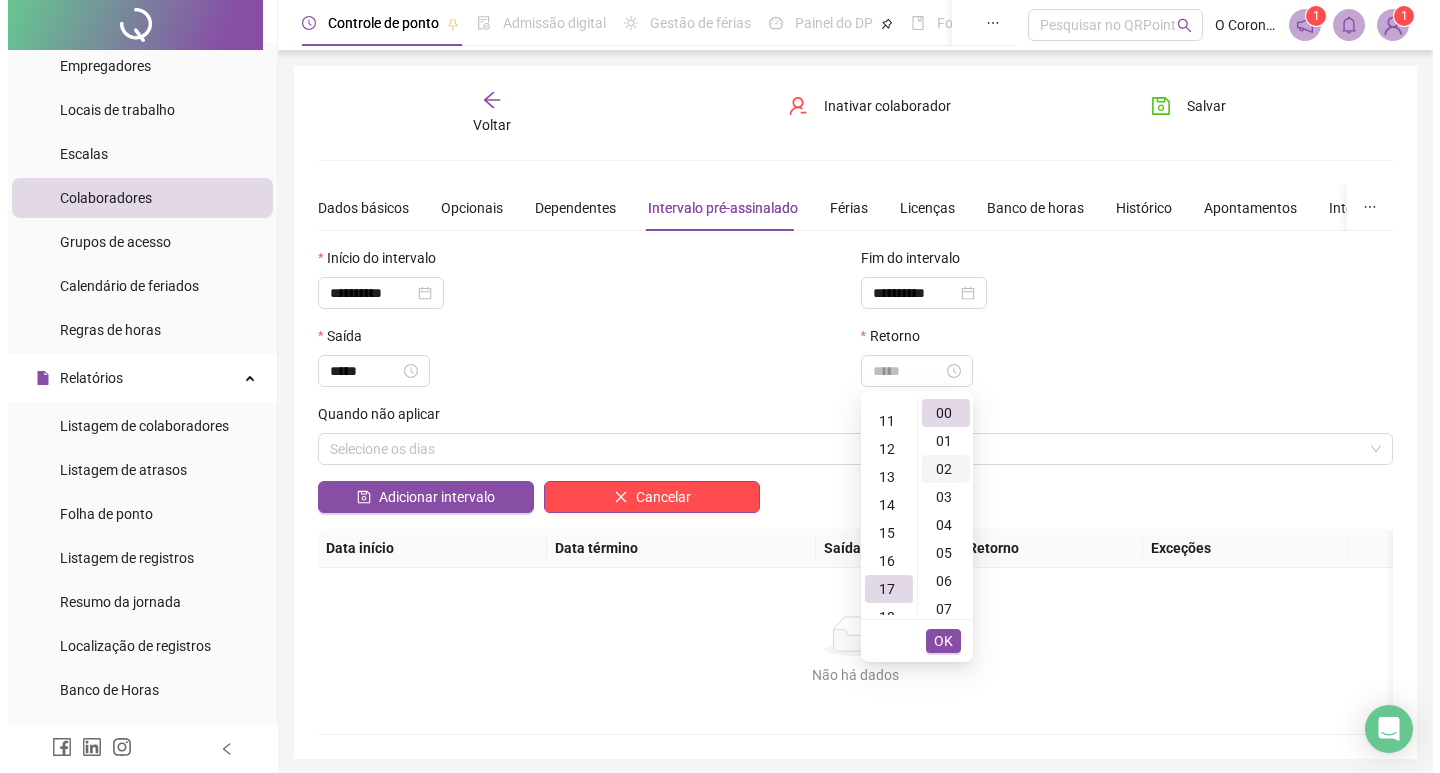 scroll, scrollTop: 476, scrollLeft: 0, axis: vertical 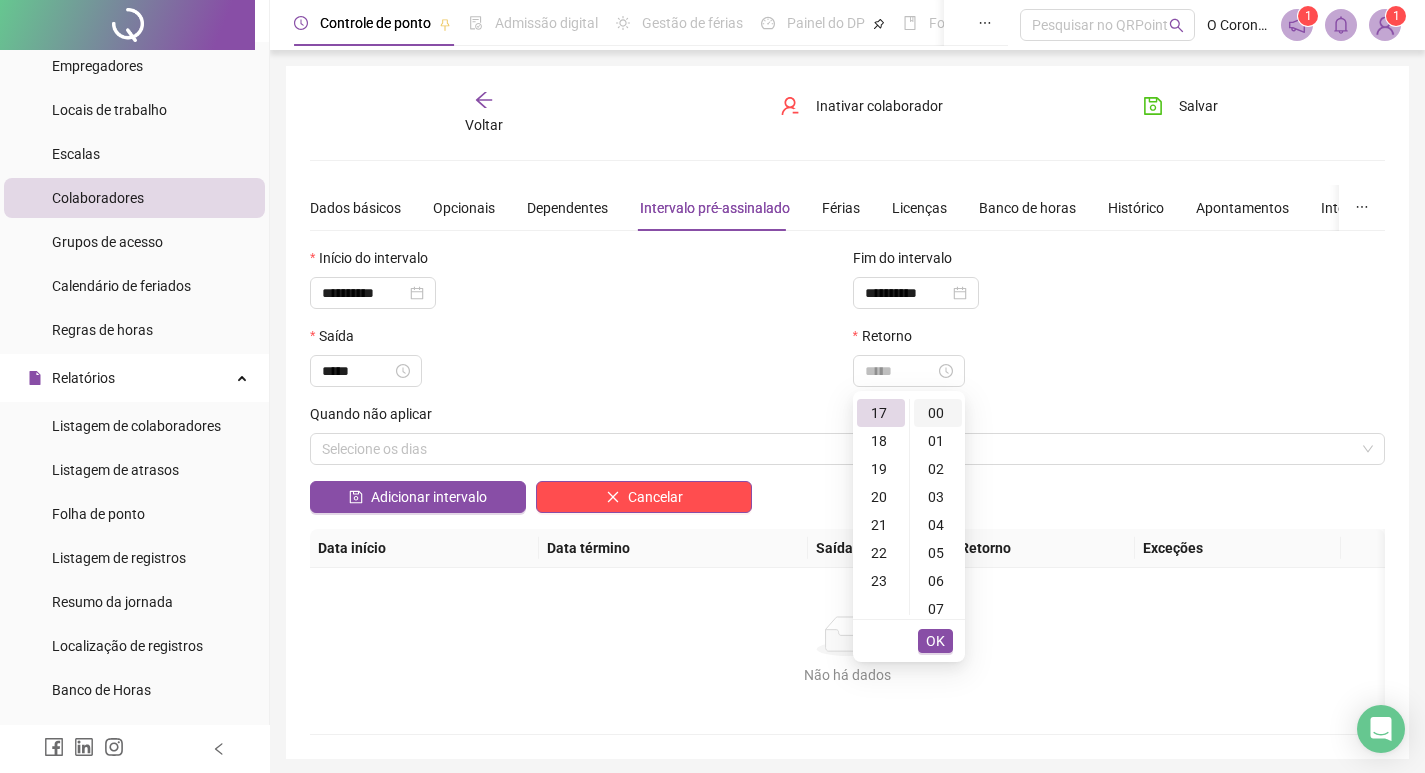 click on "00" at bounding box center [938, 413] 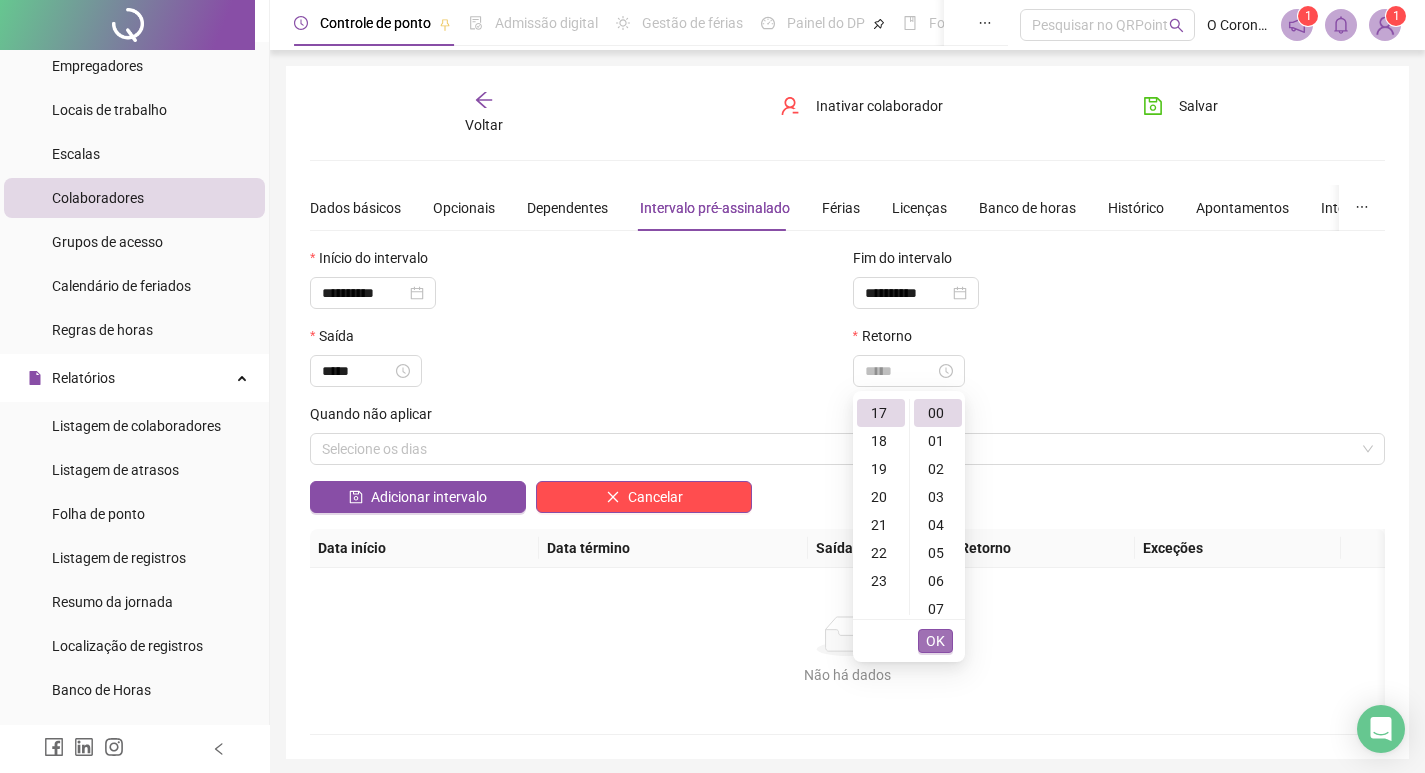 type on "*****" 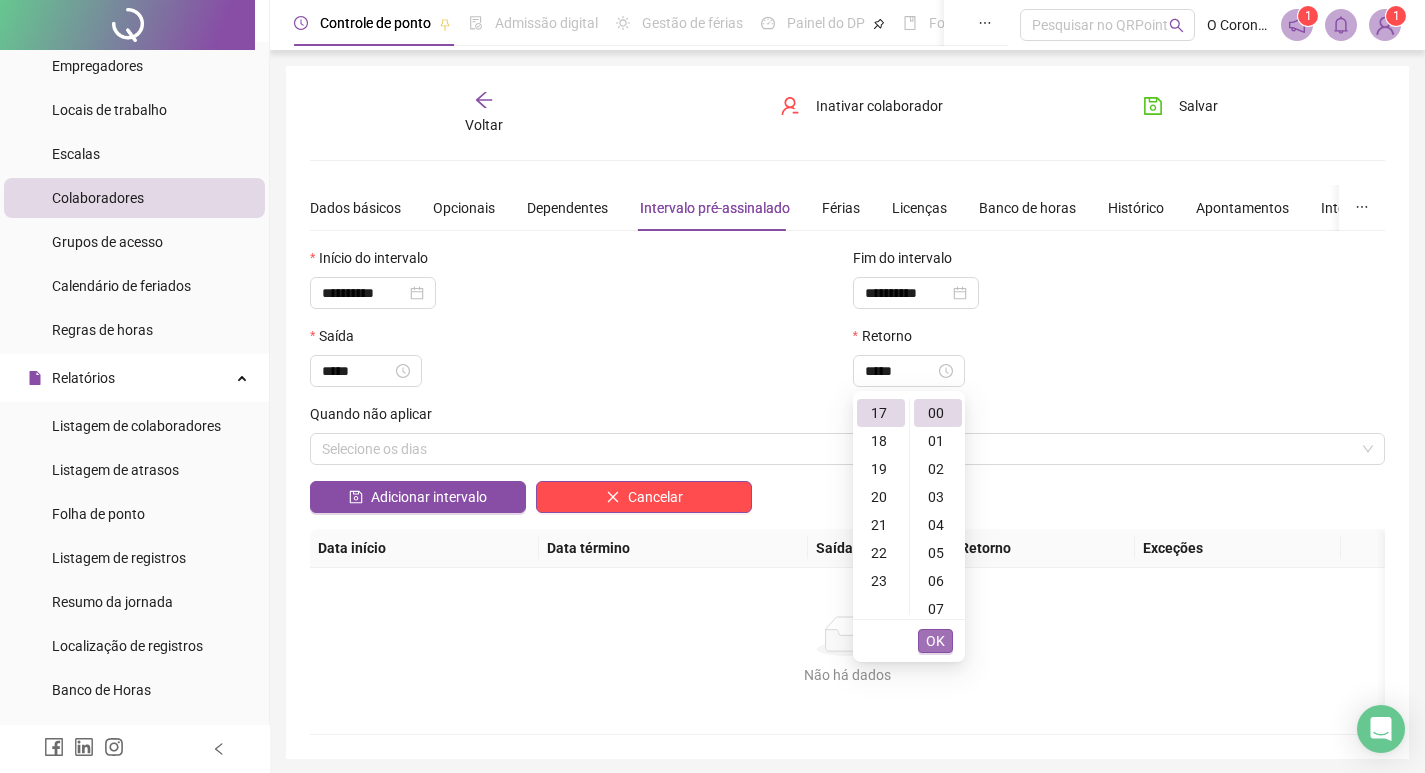 click on "OK" at bounding box center [935, 641] 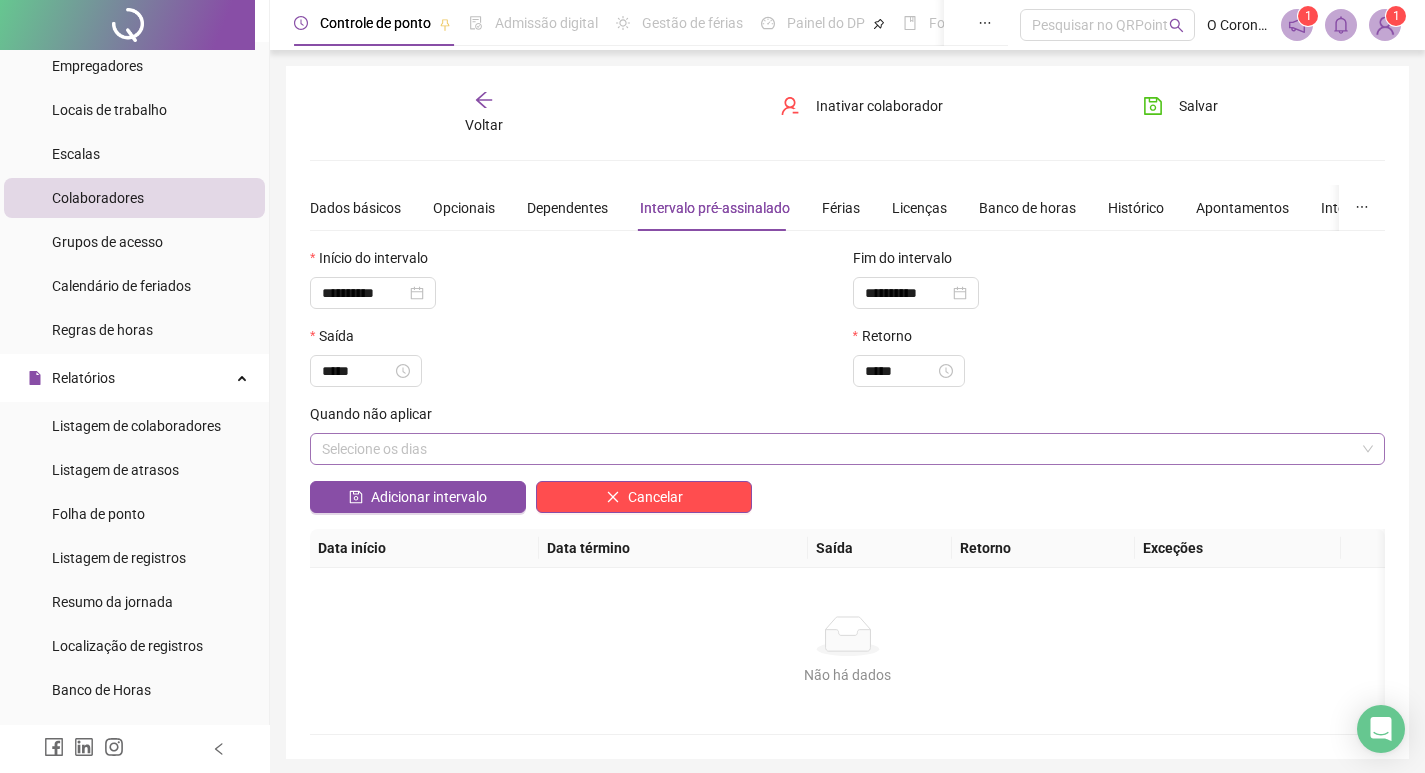 click on "Selecione os dias" at bounding box center (847, 449) 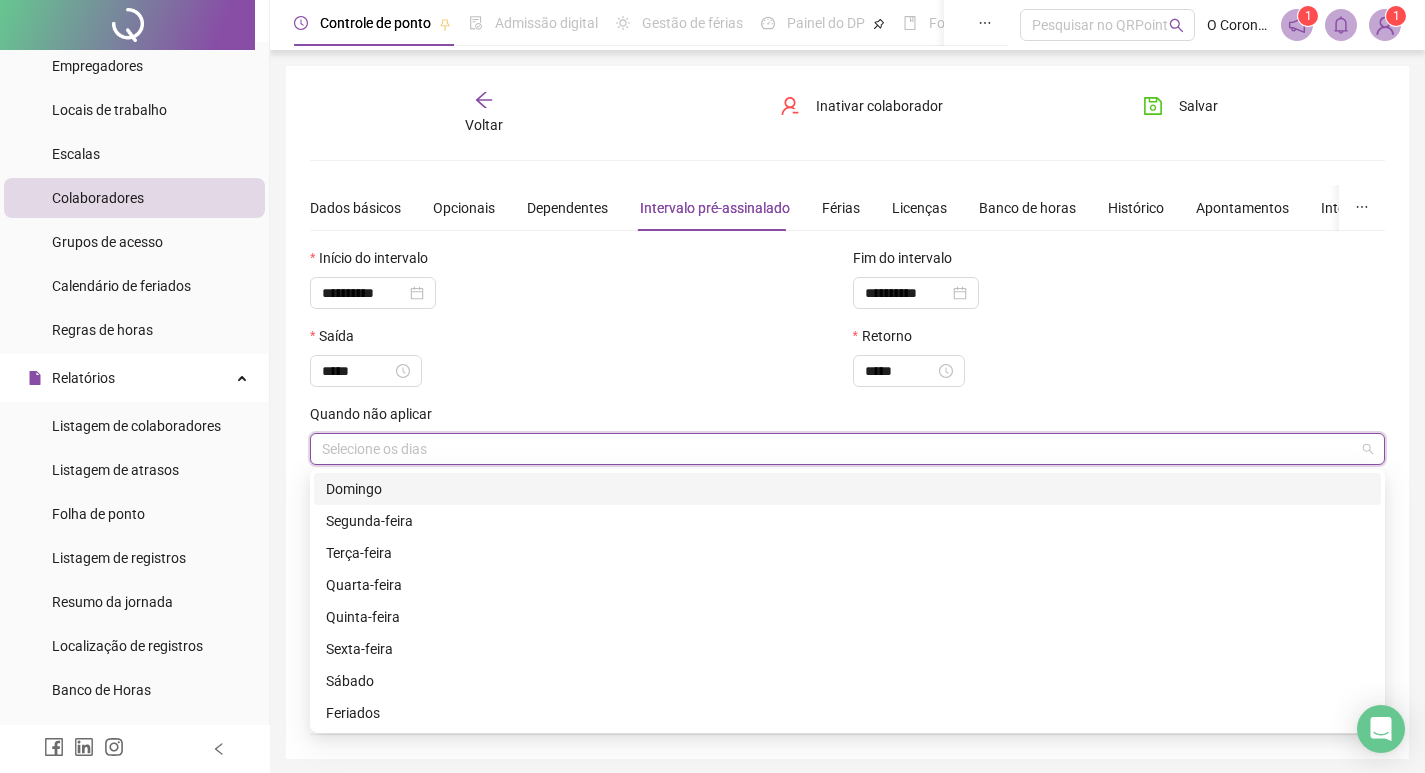click on "Domingo" at bounding box center [847, 489] 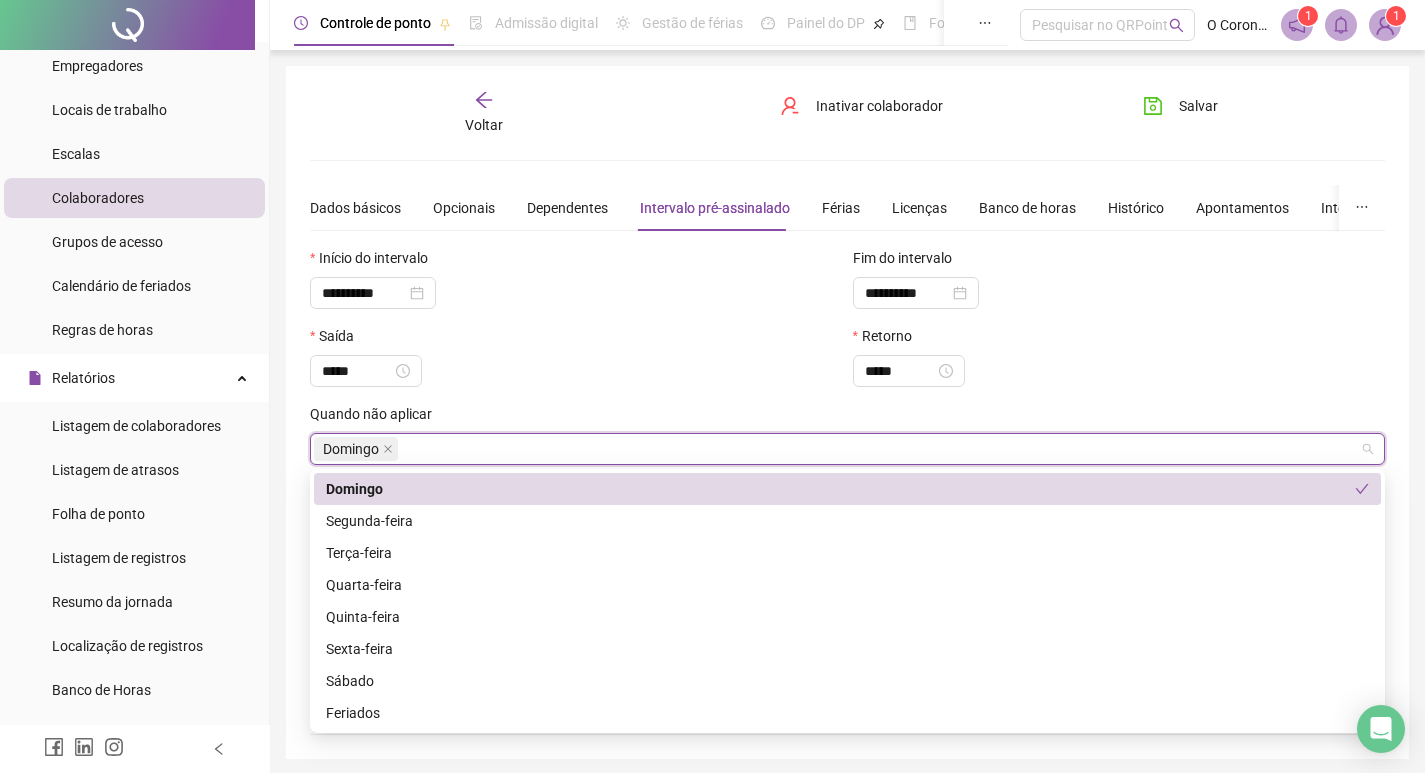click on "*****" at bounding box center (576, 371) 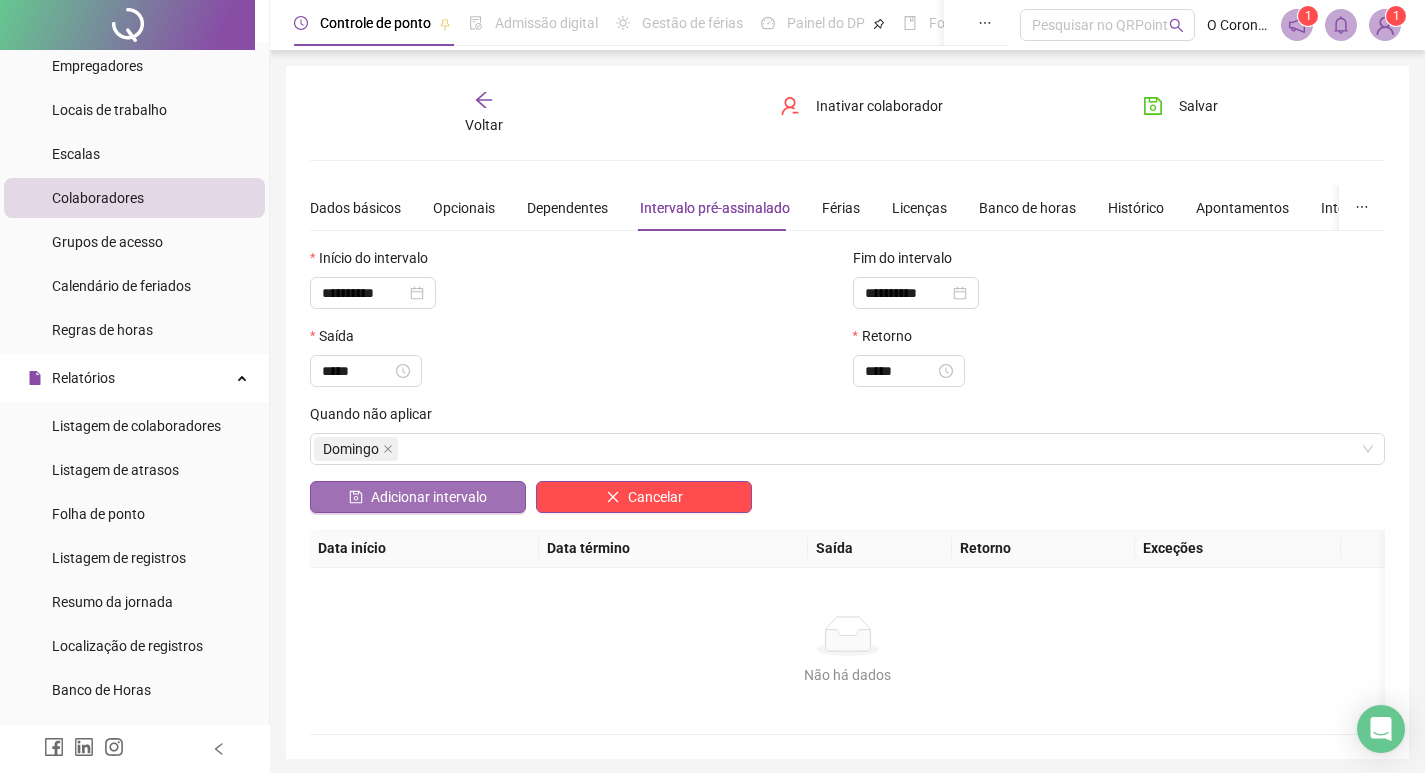 click on "Adicionar intervalo" at bounding box center [429, 497] 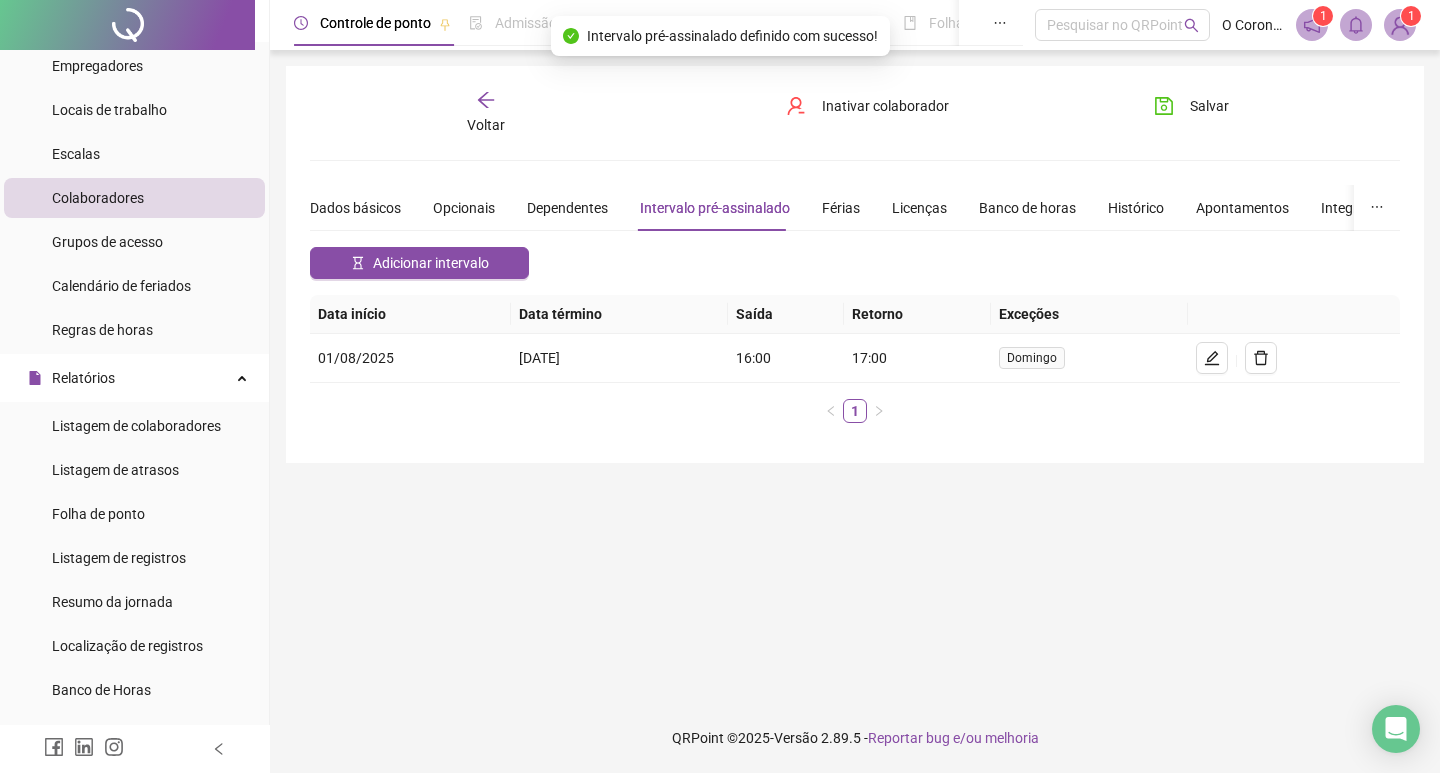 drag, startPoint x: 1207, startPoint y: 106, endPoint x: 1202, endPoint y: 124, distance: 18.681541 